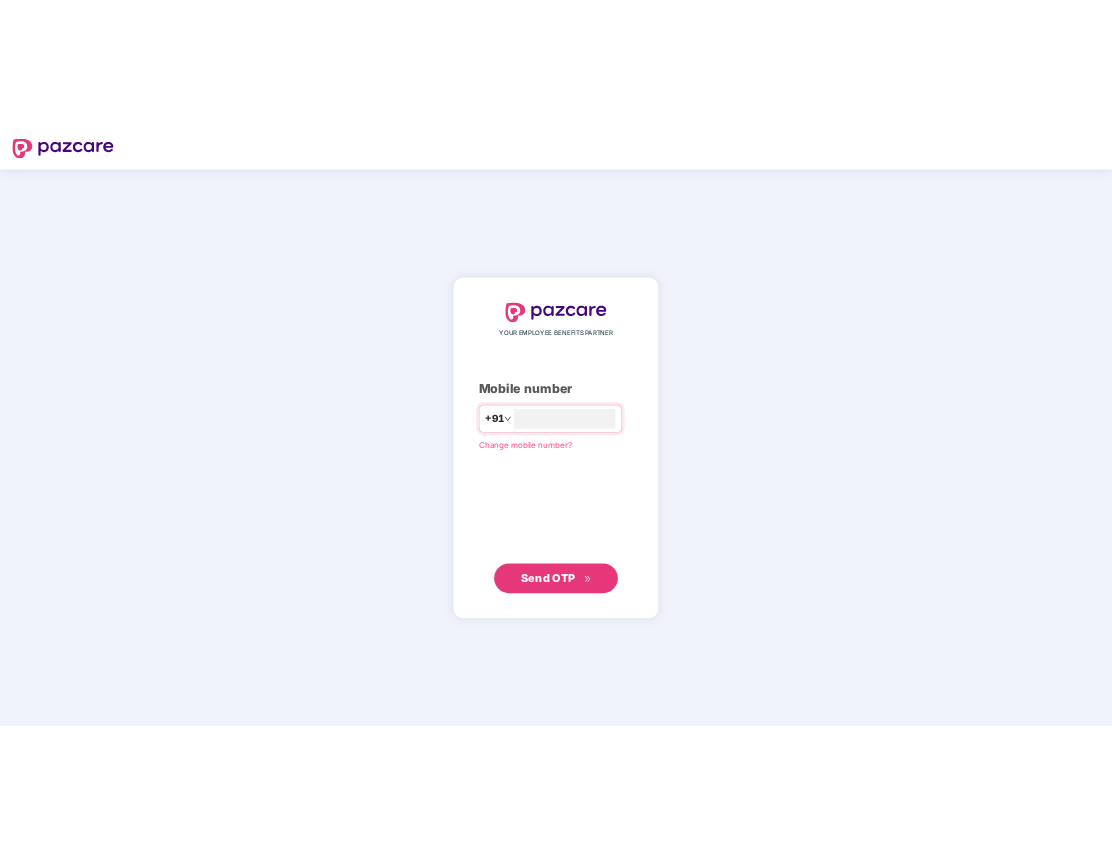 scroll, scrollTop: 0, scrollLeft: 0, axis: both 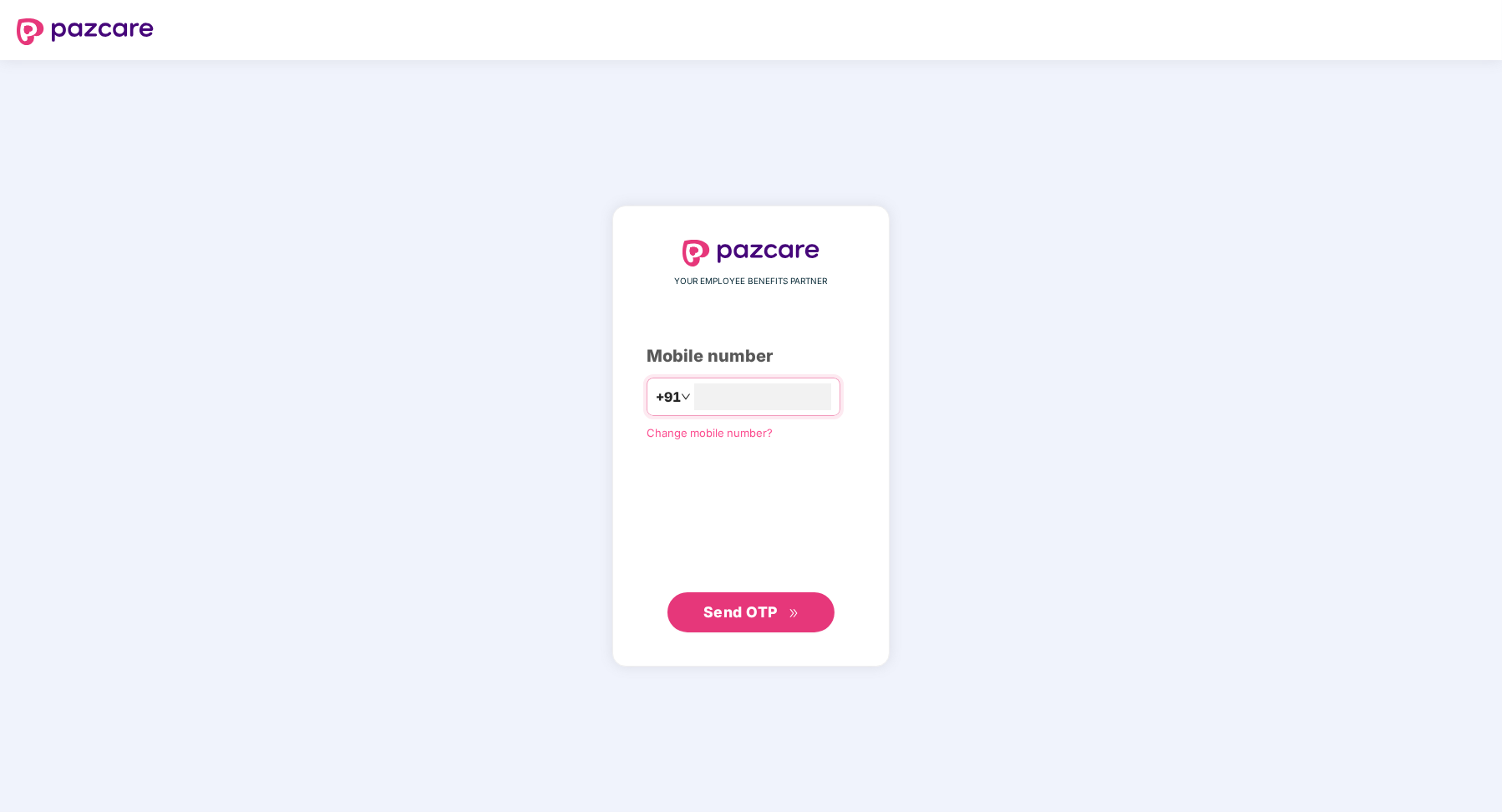 type on "**********" 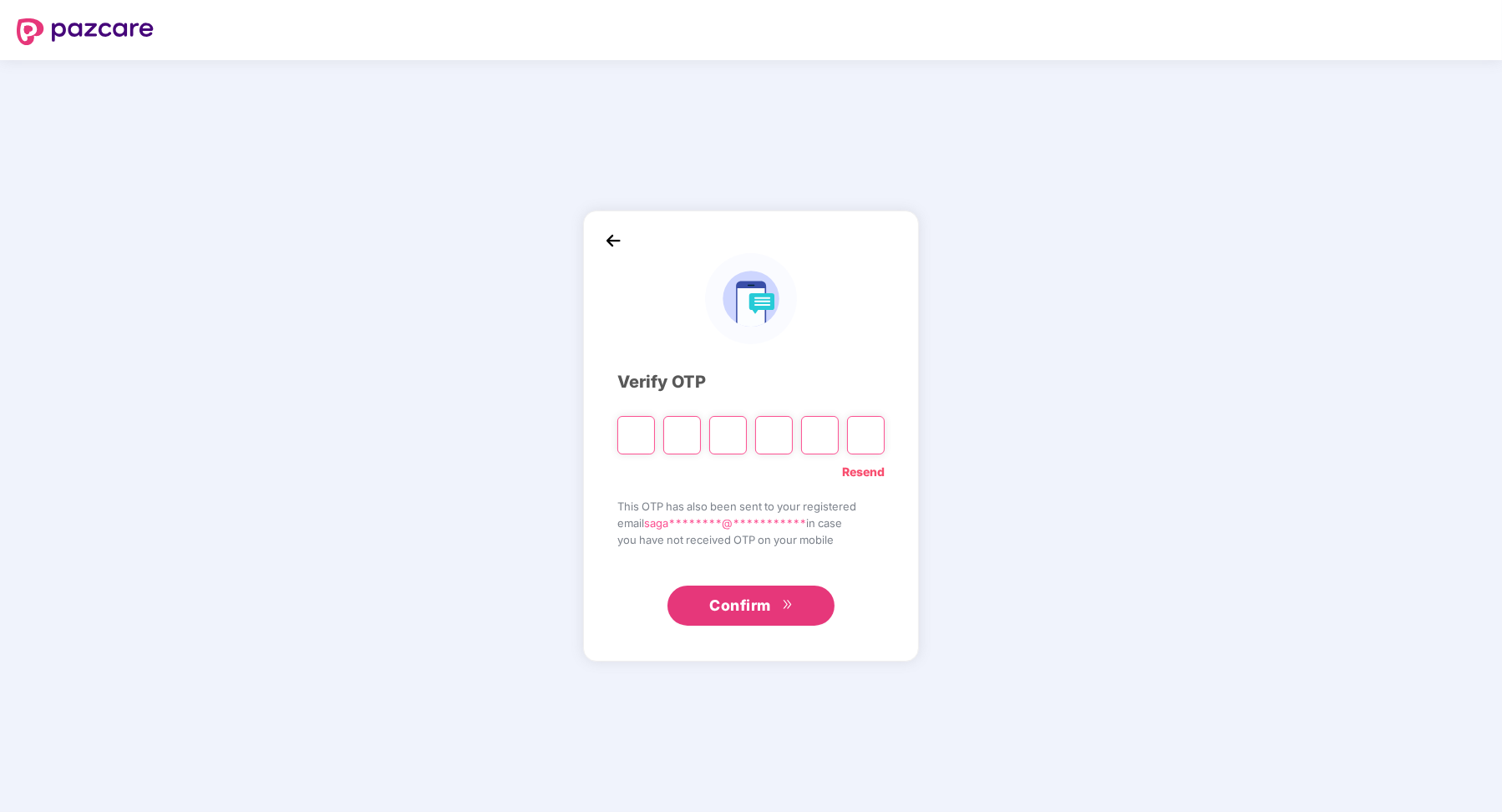 type on "*" 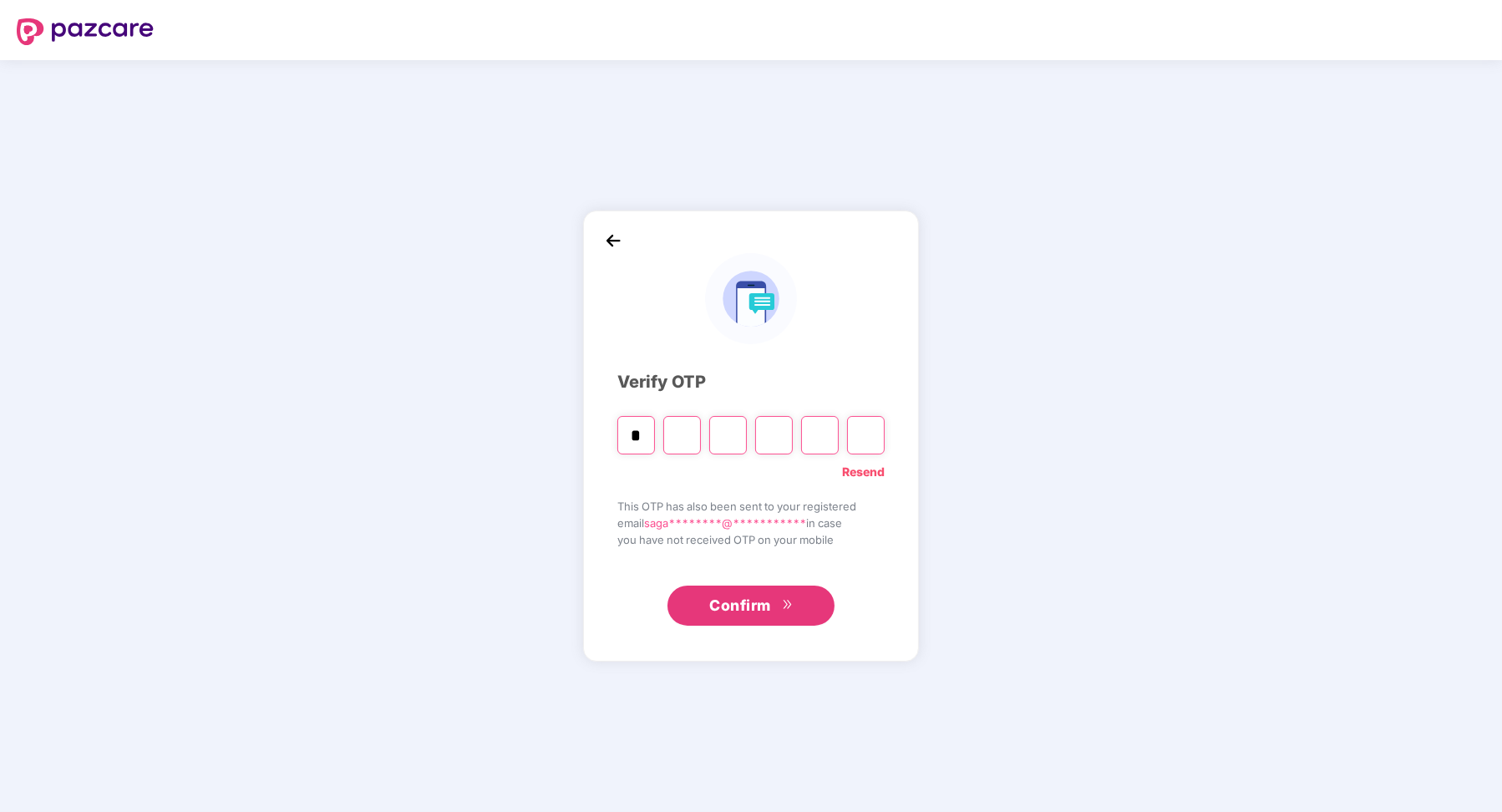 type on "*" 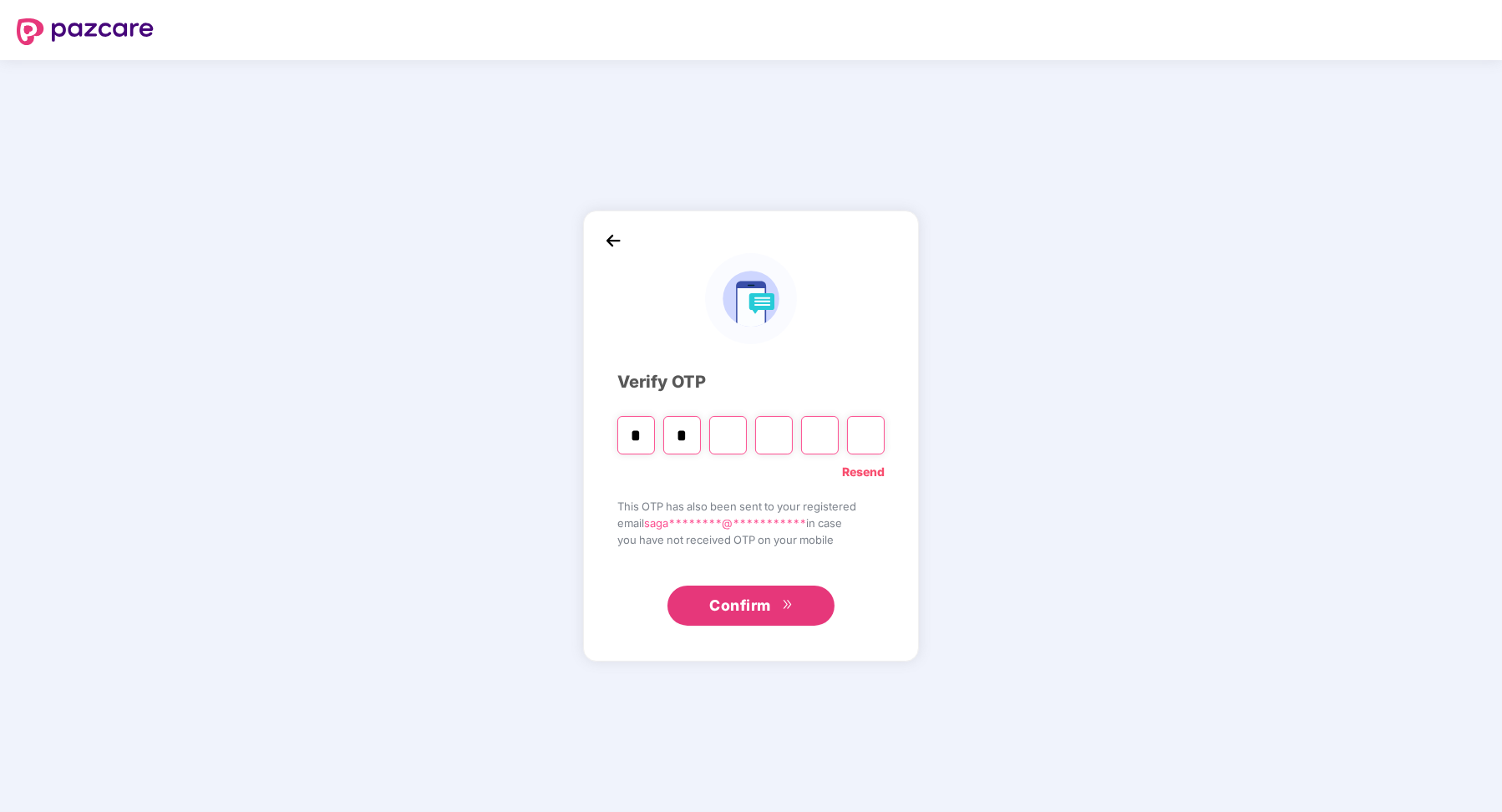 type on "*" 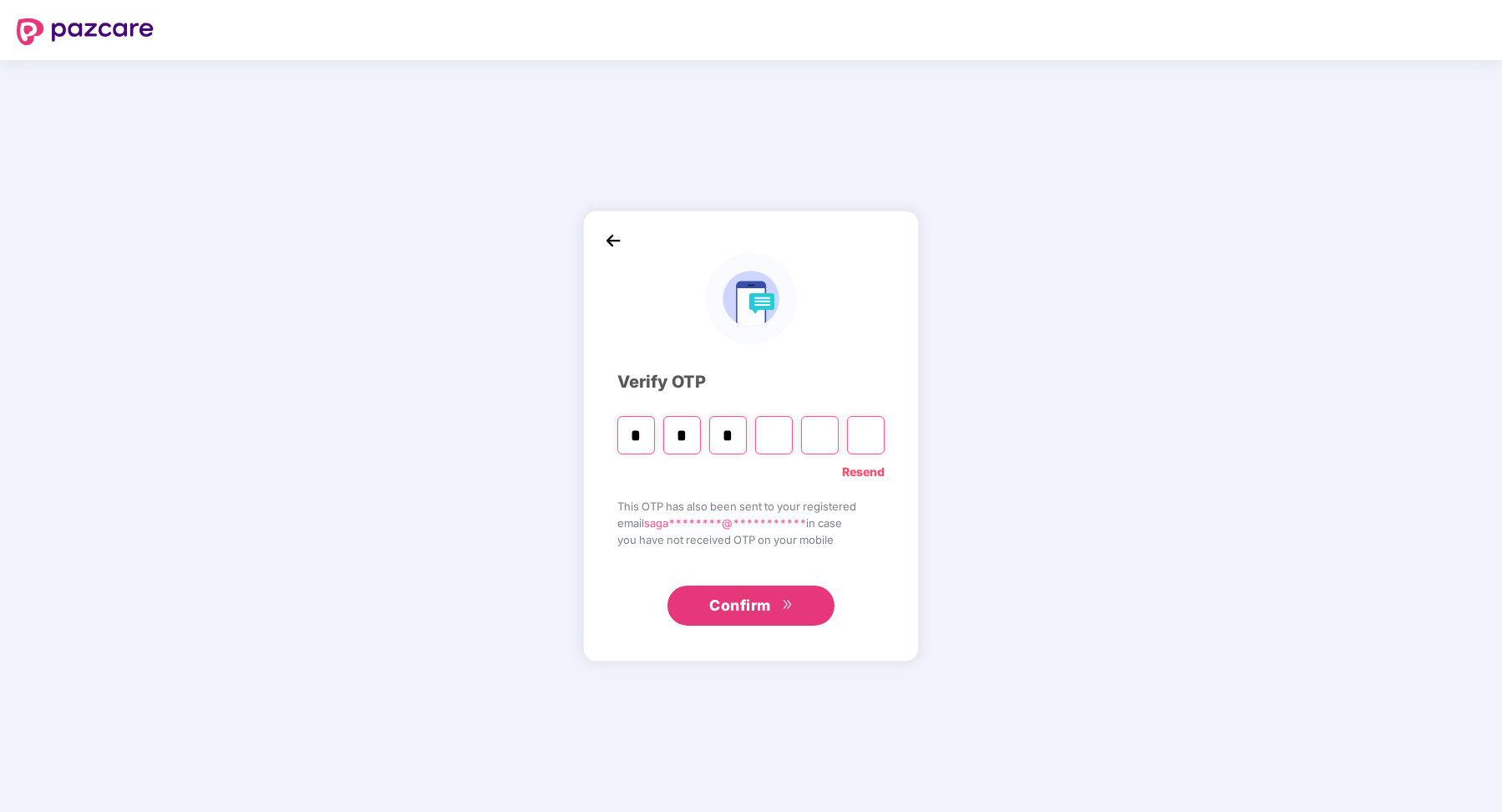 type on "*" 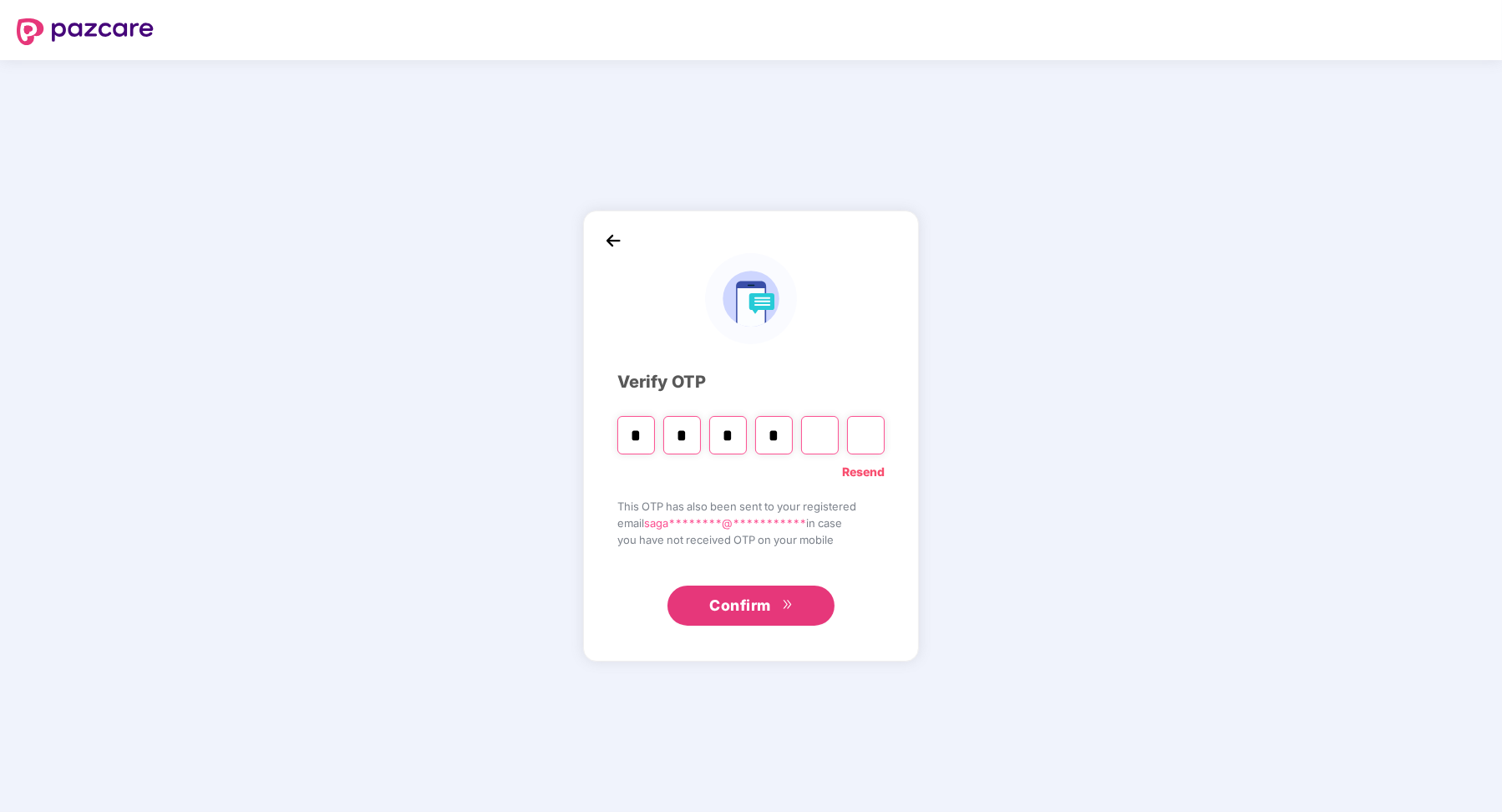 type on "*" 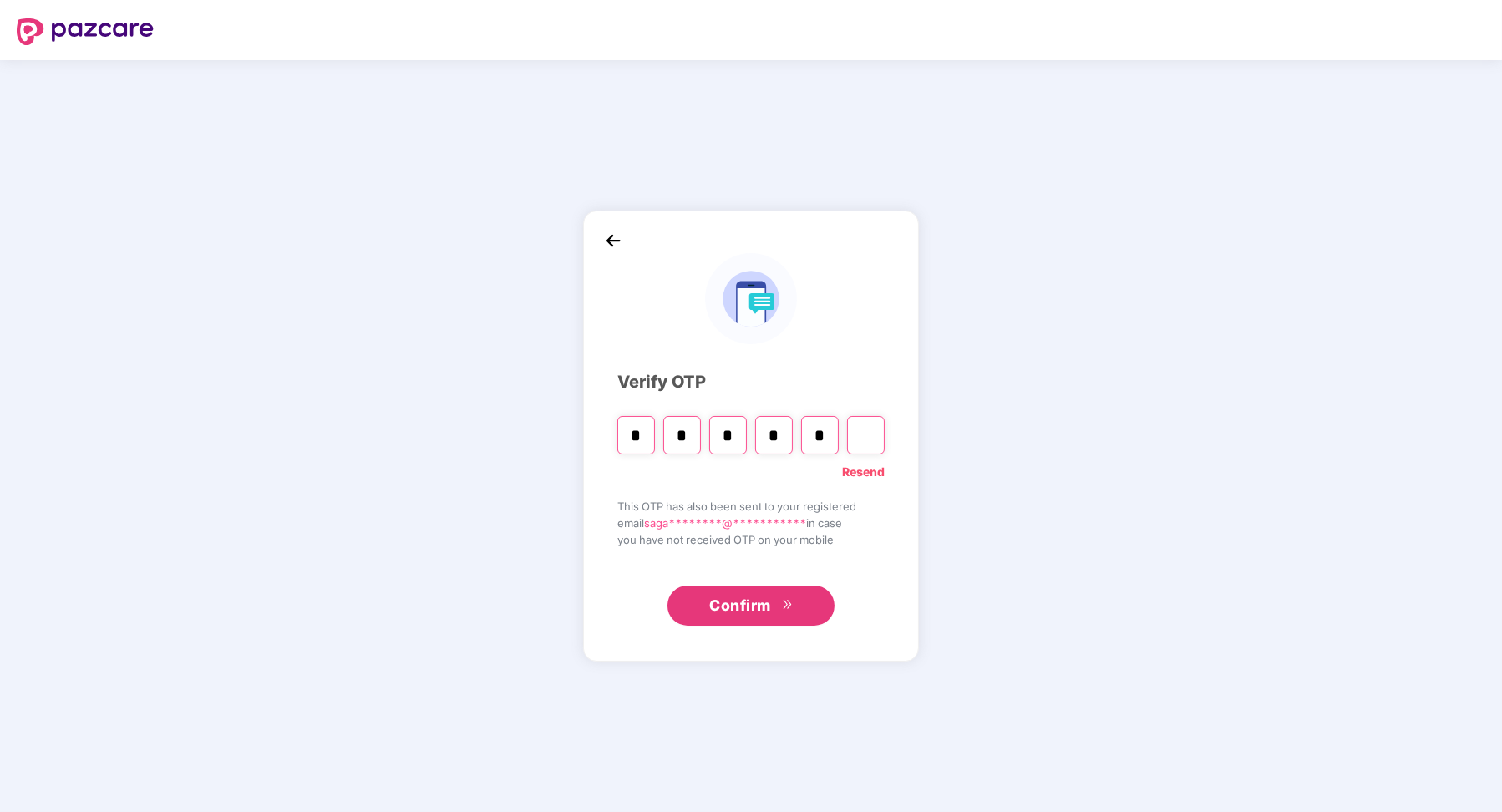 type on "*" 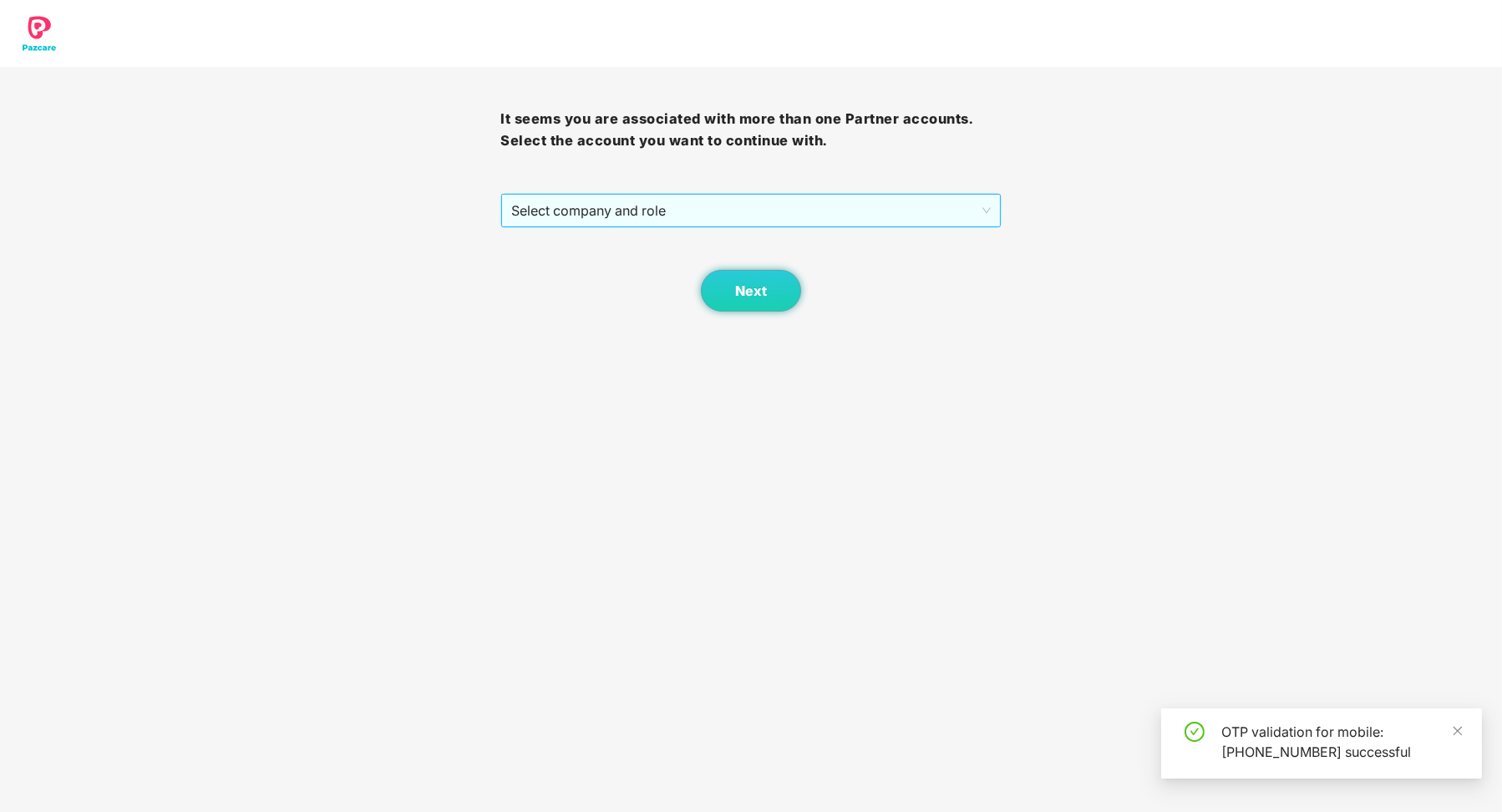 click on "Select company and role" at bounding box center [750, 211] 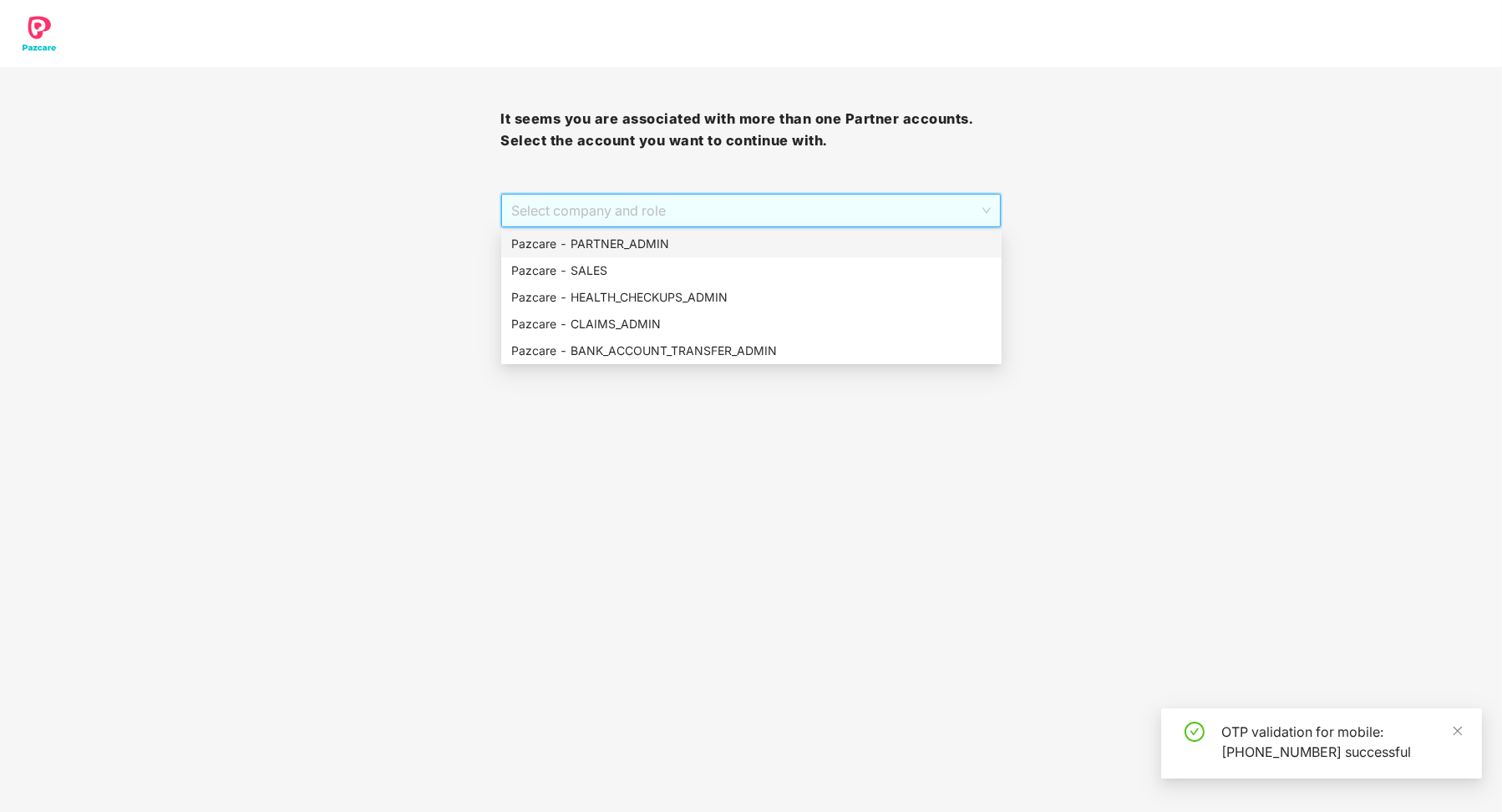 click on "Pazcare - PARTNER_ADMIN" at bounding box center (751, 244) 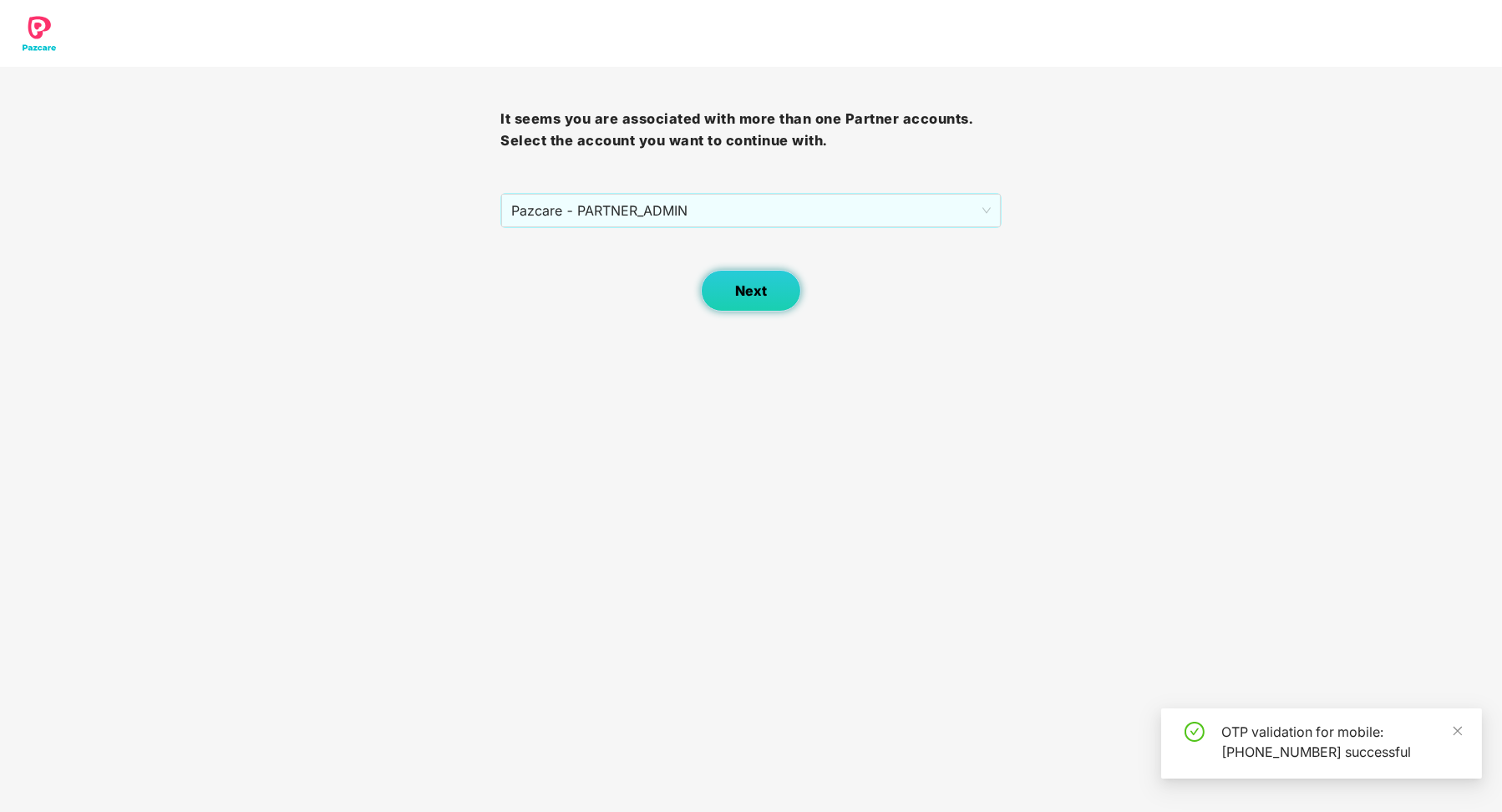 click on "Next" at bounding box center (751, 291) 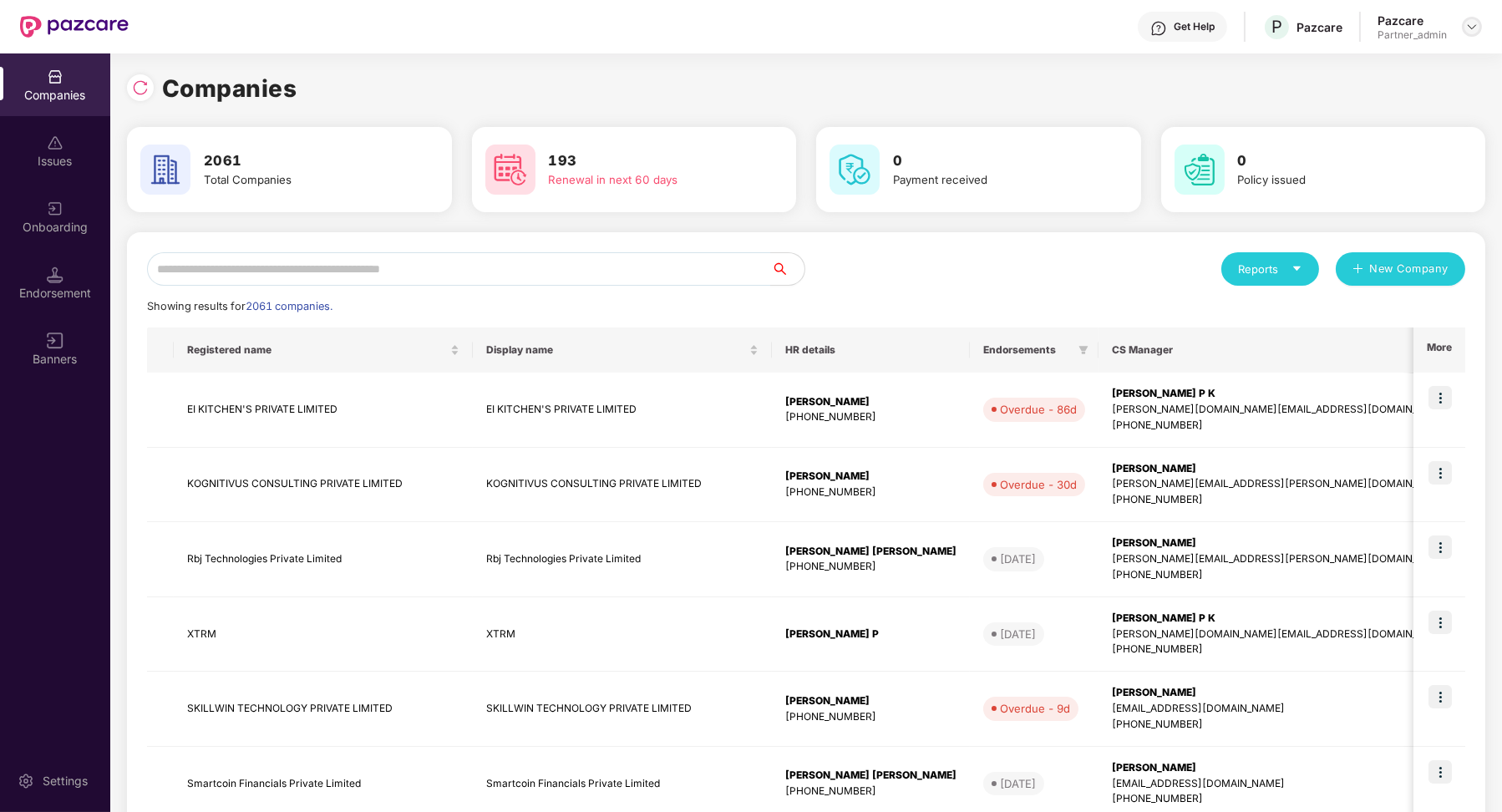 click at bounding box center (1472, 27) 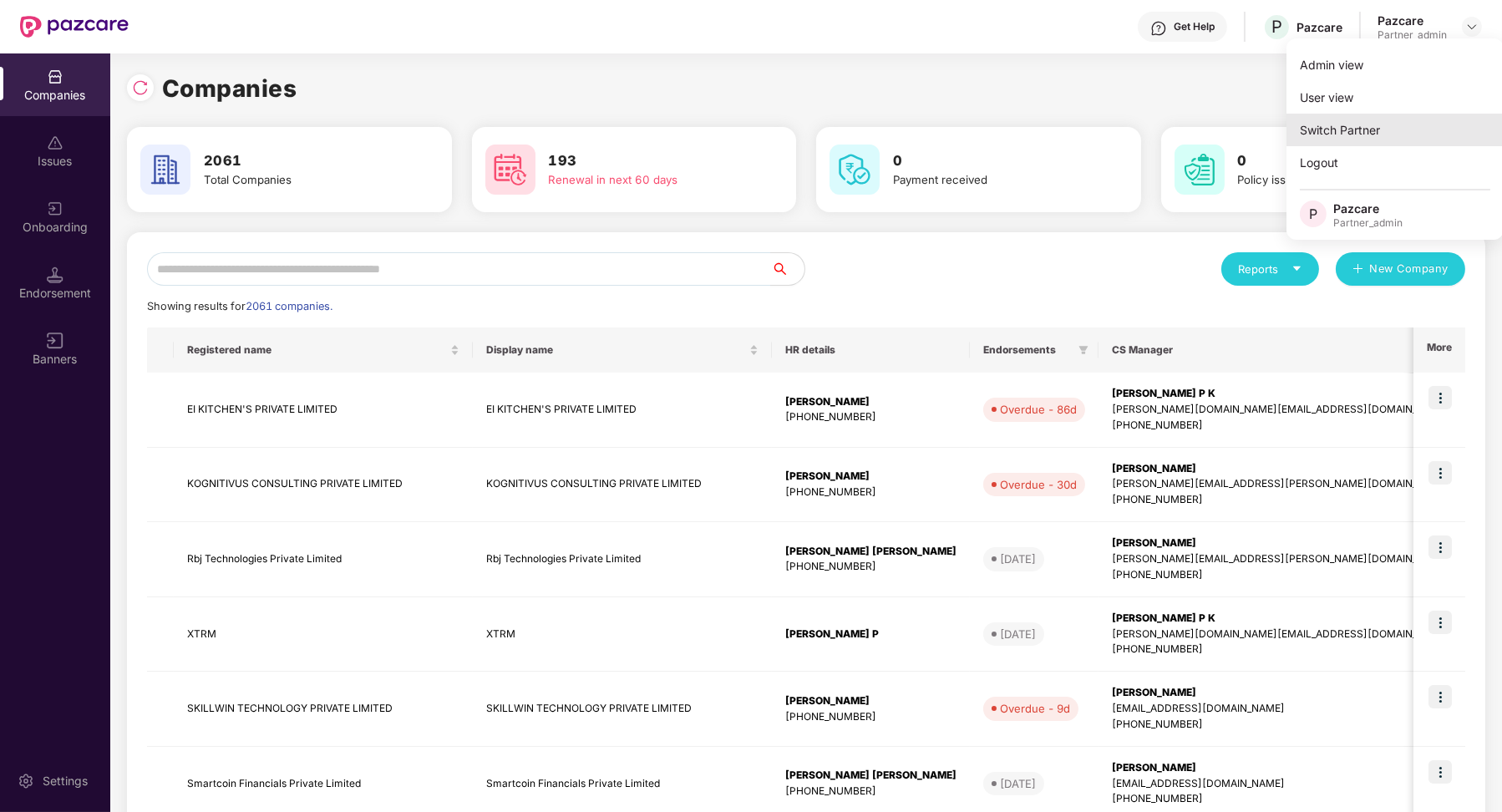 click on "Switch Partner" at bounding box center [1395, 129] 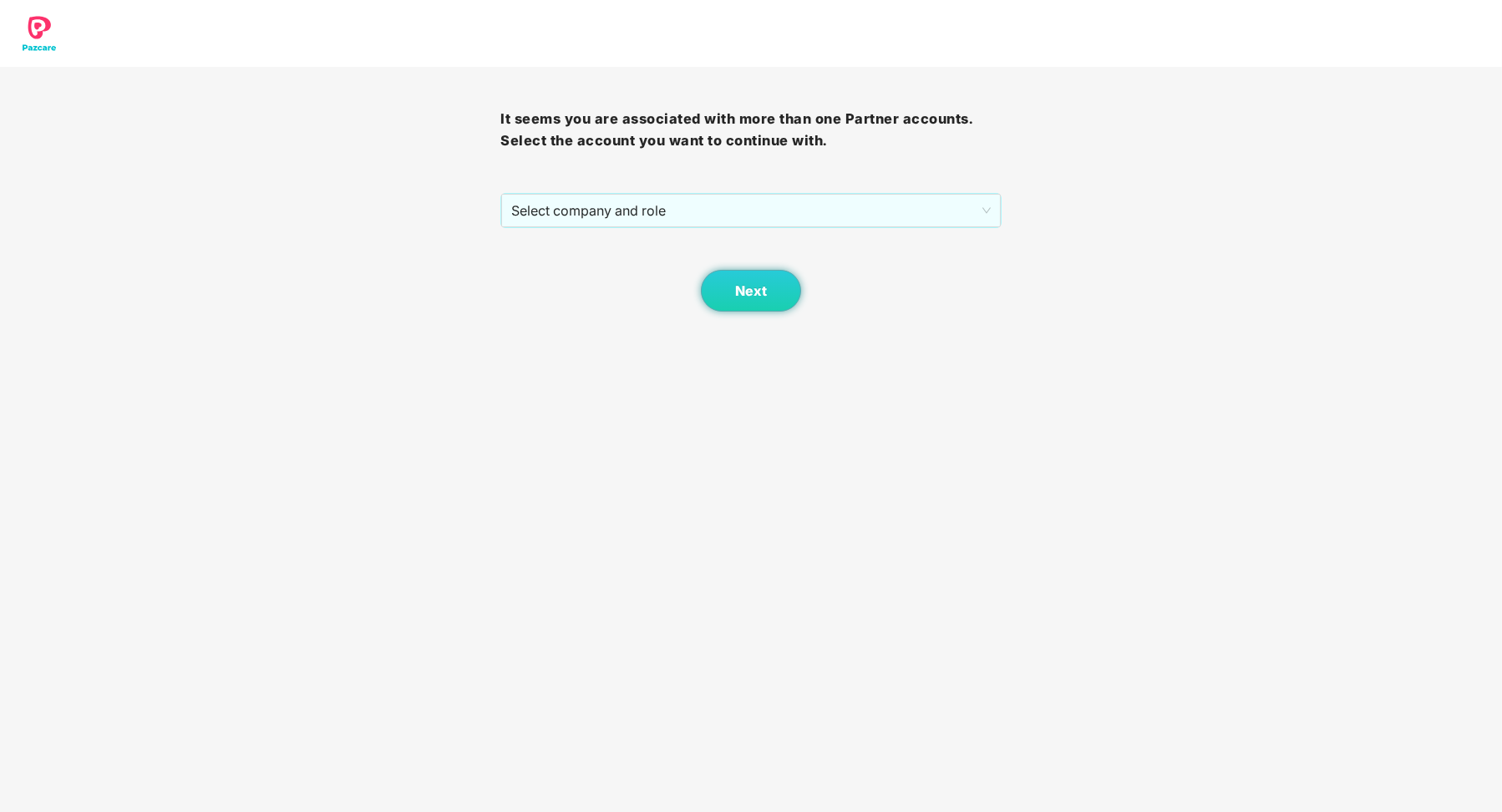 click on "Next" at bounding box center (750, 270) 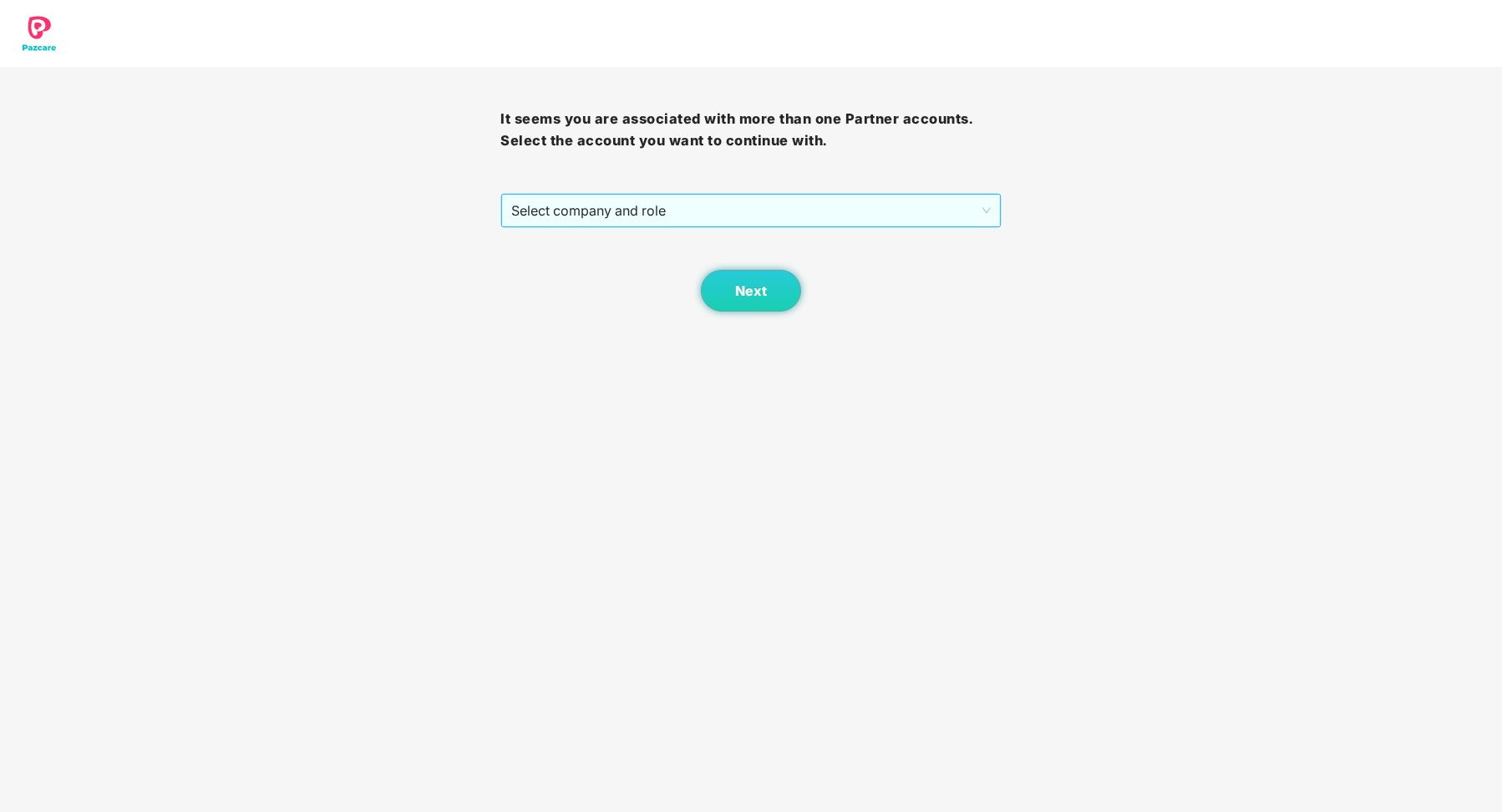 click on "Select company and role" at bounding box center [750, 211] 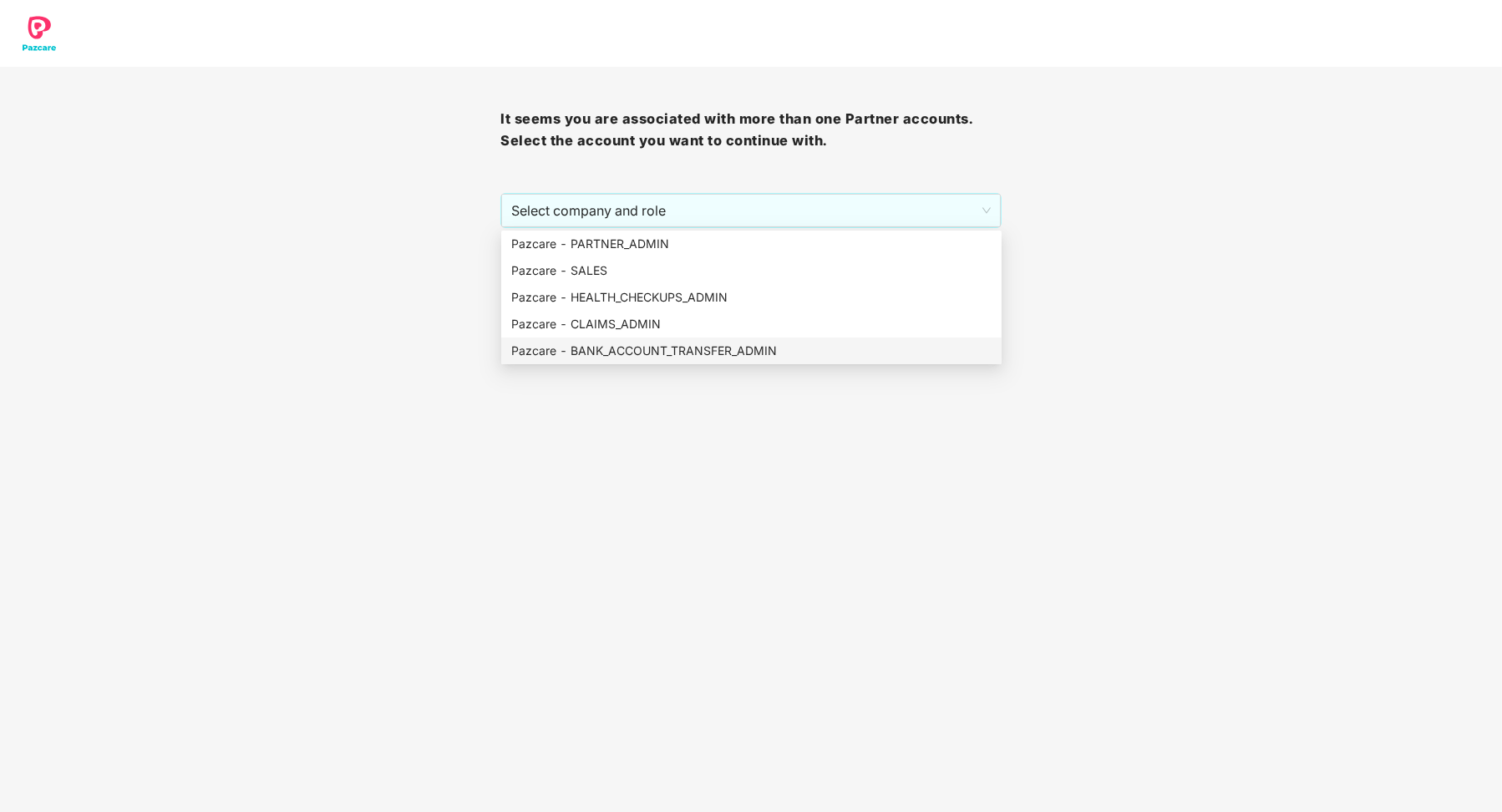 click on "It seems you are associated with more than one Partner accounts. Select the account you want to continue with. Select company and role Next 15c389f1-9d70-4452-985b-82231bfd2e9c#CLAIMS_ADMIN 15c389f1-9d70-4452-985b-82231bfd2e9c#BANK_ACCOUNT_TRANSFER_ADMIN Pazcare - PARTNER_ADMIN Pazcare - SALES Pazcare - HEALTH_CHECKUPS_ADMIN Pazcare - CLAIMS_ADMIN Pazcare - BANK_ACCOUNT_TRANSFER_ADMIN" at bounding box center (751, 406) 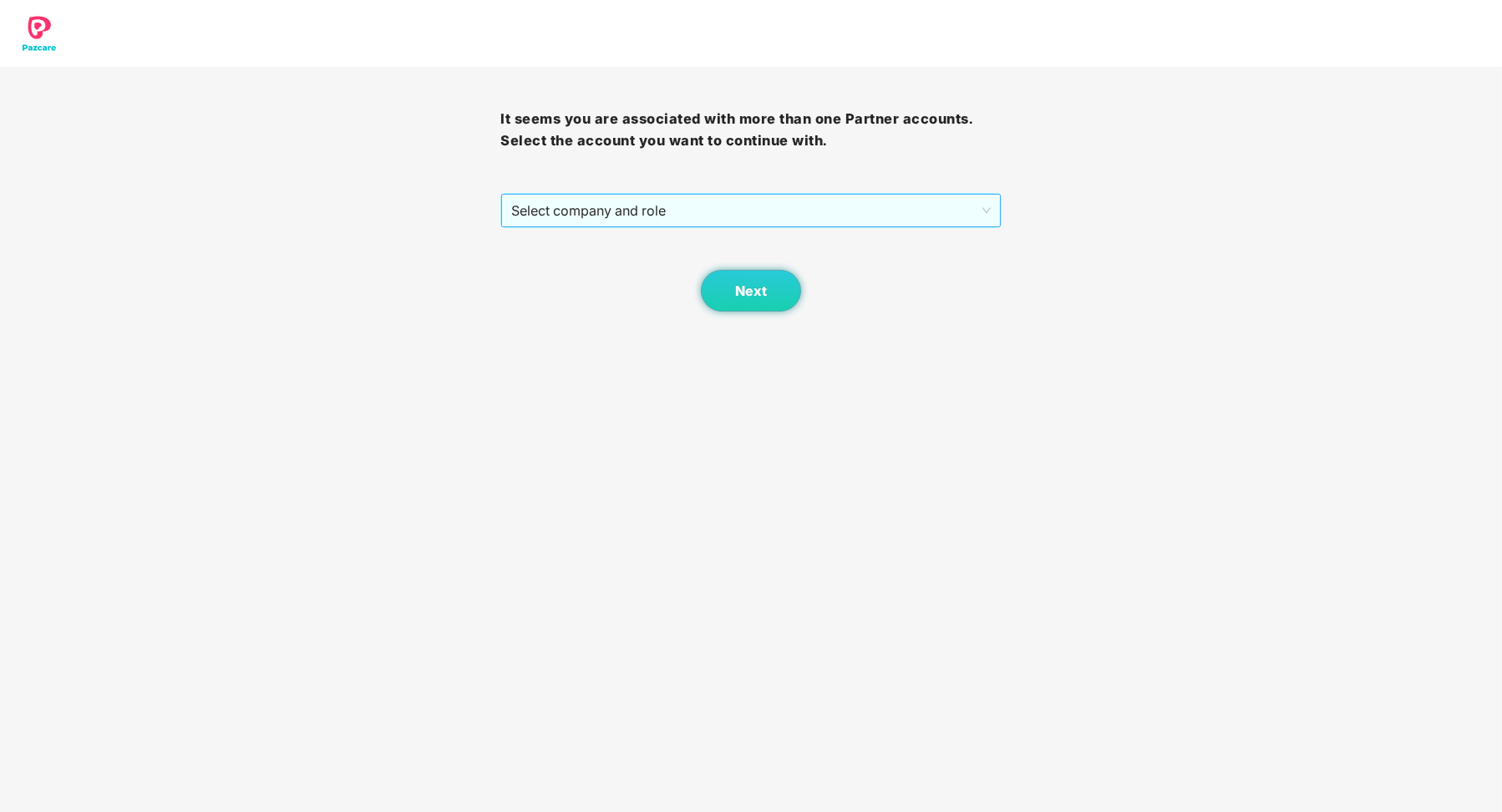 click on "Select company and role" at bounding box center (750, 211) 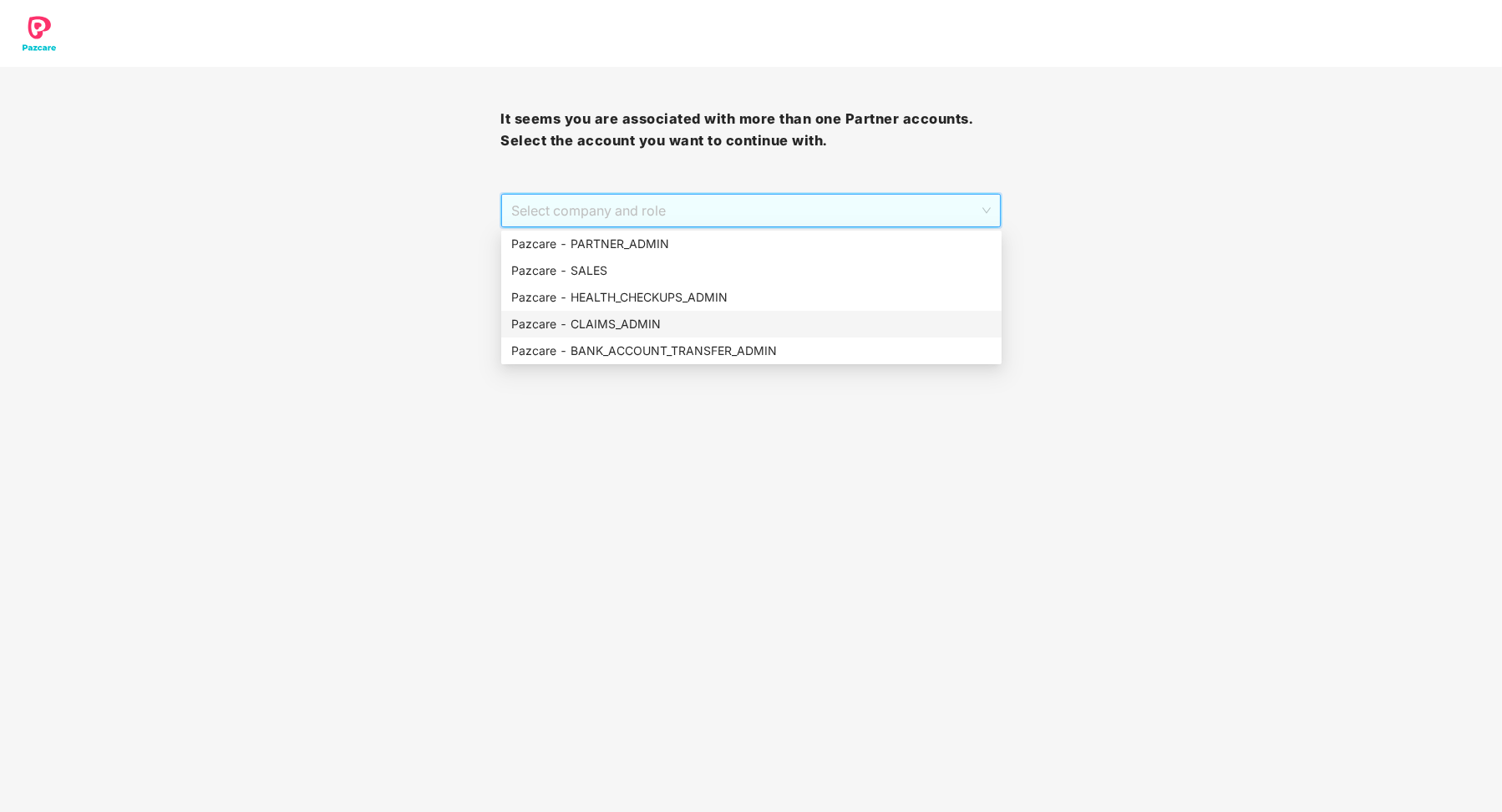 click on "Pazcare - CLAIMS_ADMIN" at bounding box center (751, 324) 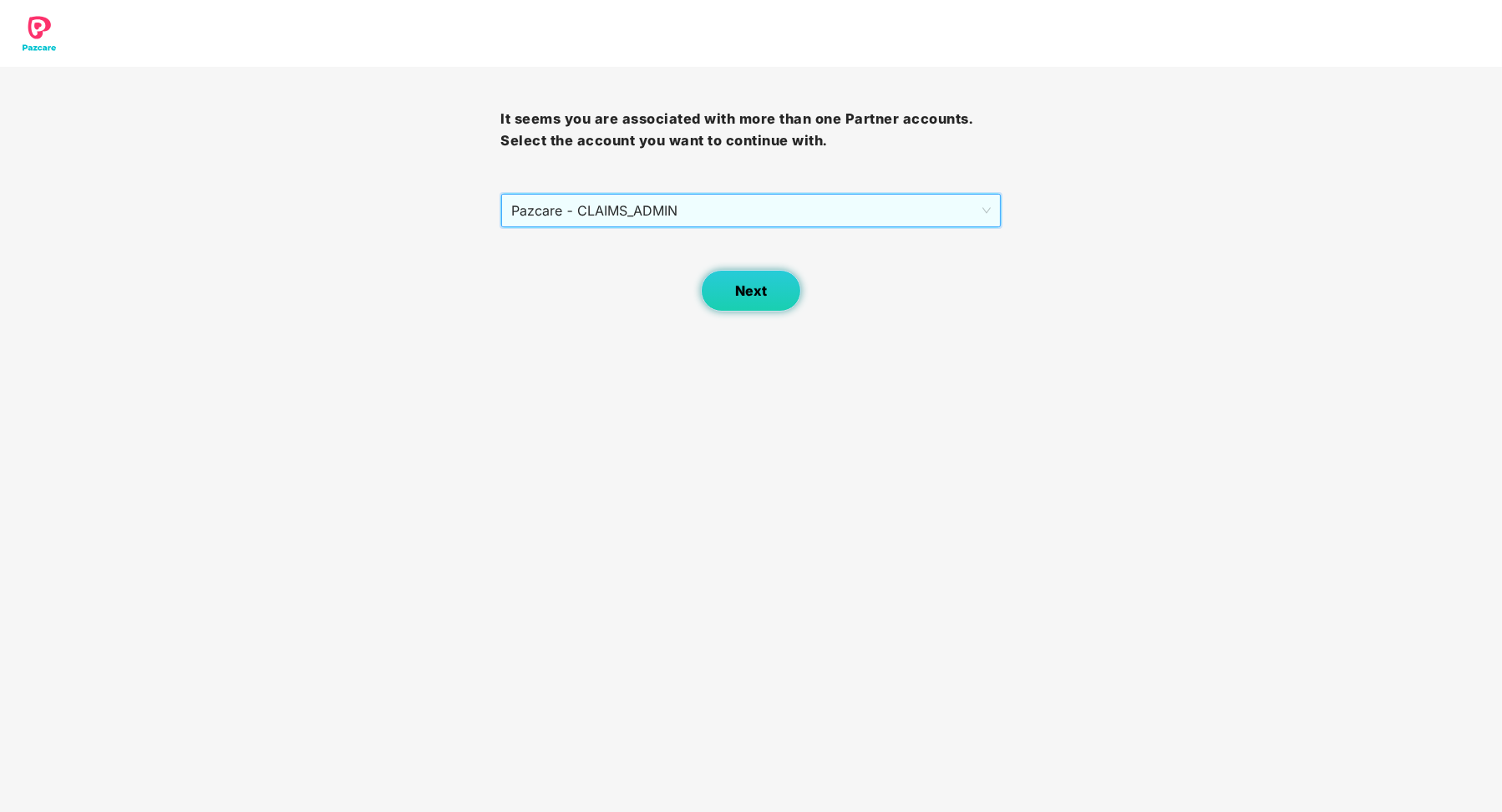 click on "Next" at bounding box center [751, 291] 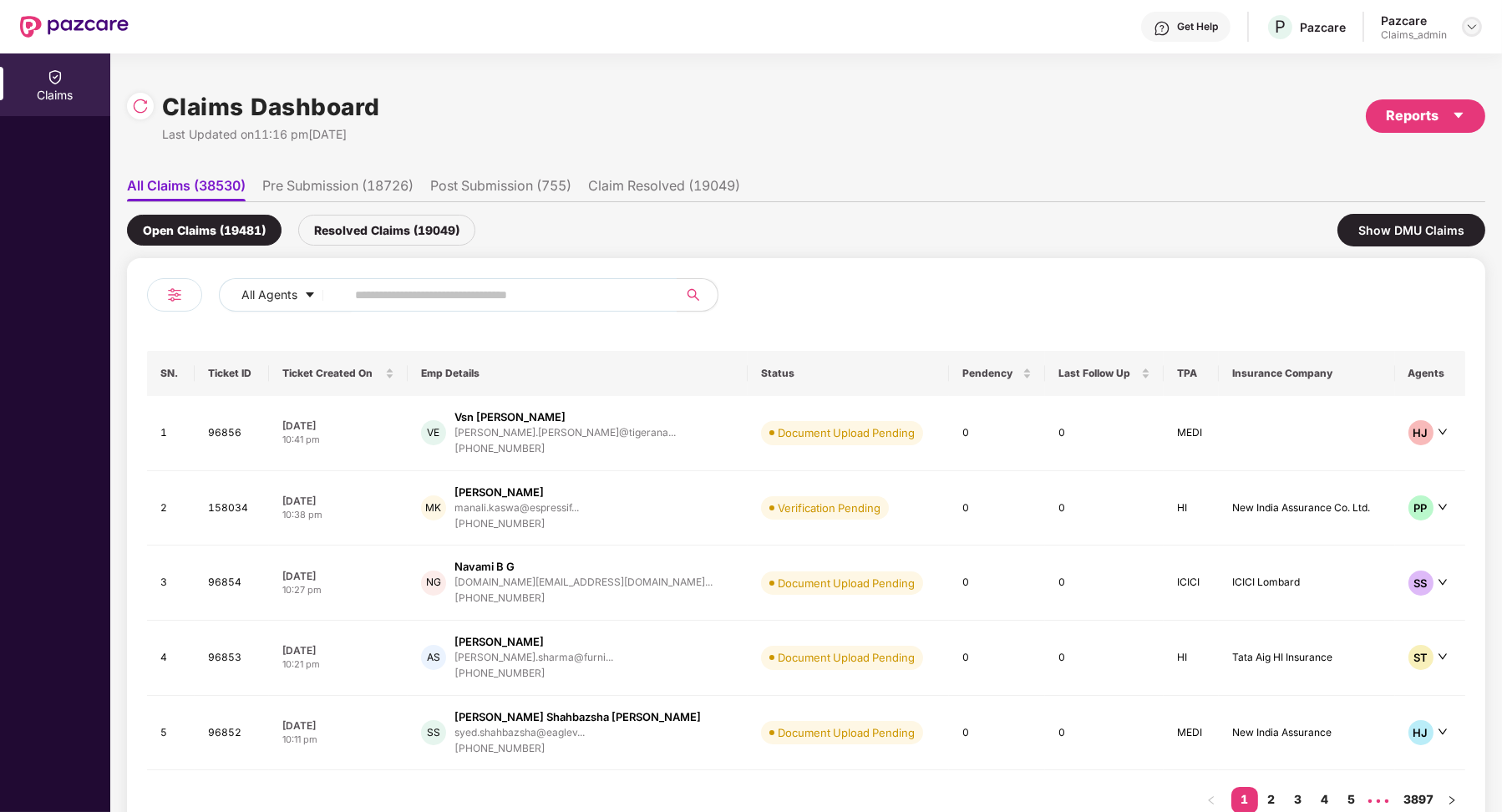 click at bounding box center [1472, 27] 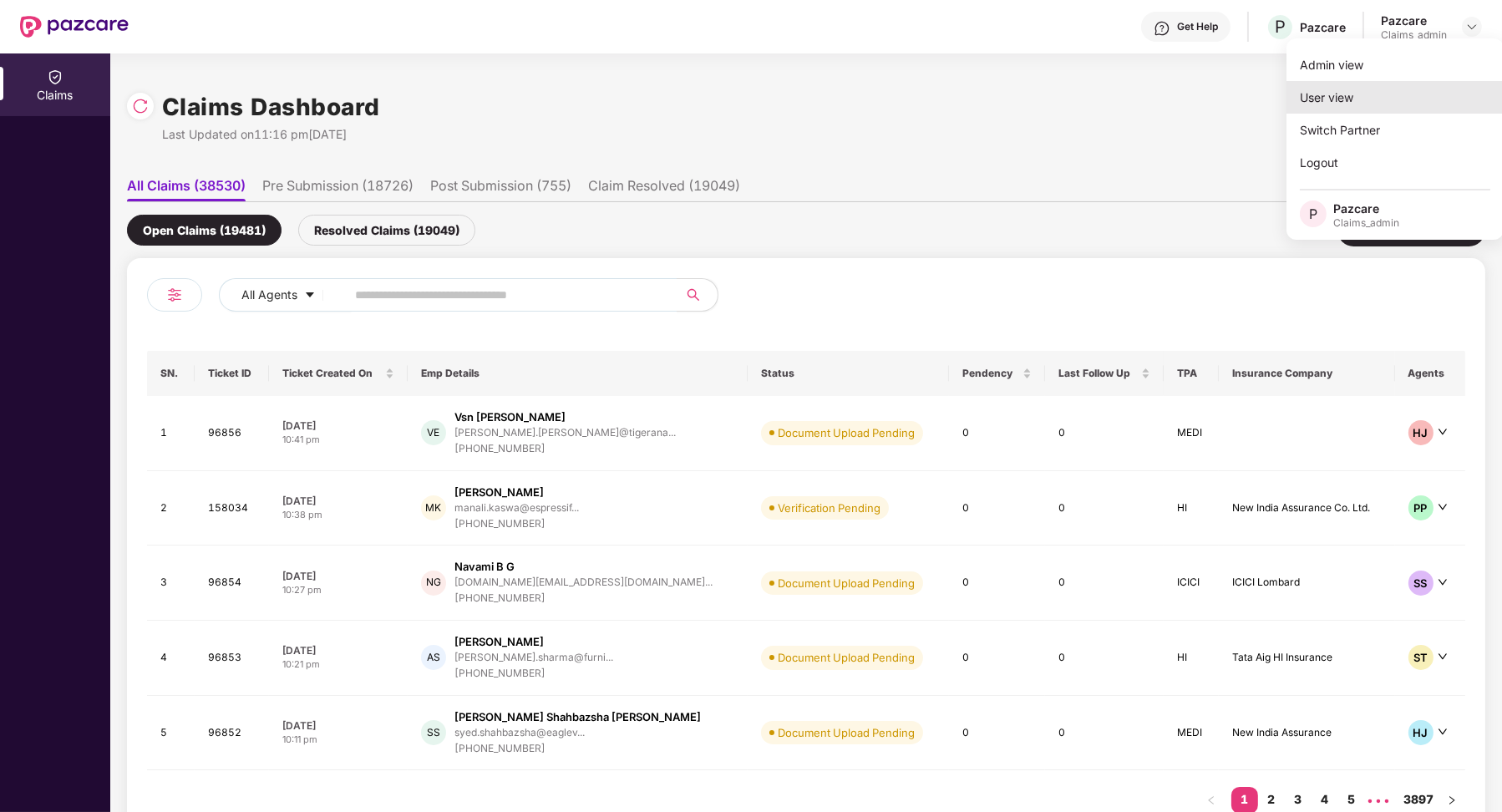 click on "User view" at bounding box center (1395, 97) 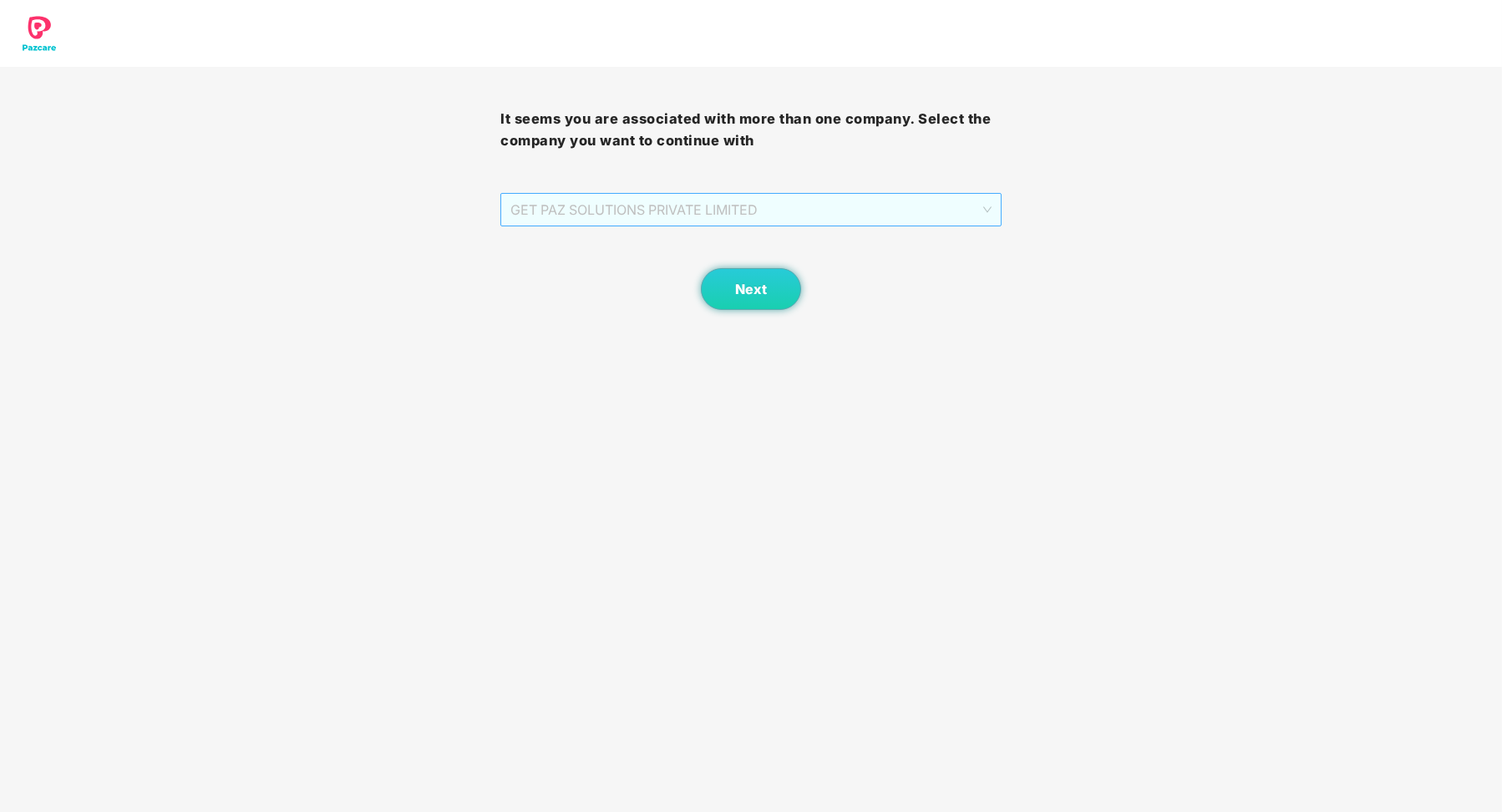 click on "GET PAZ SOLUTIONS PRIVATE LIMITED" at bounding box center (750, 210) 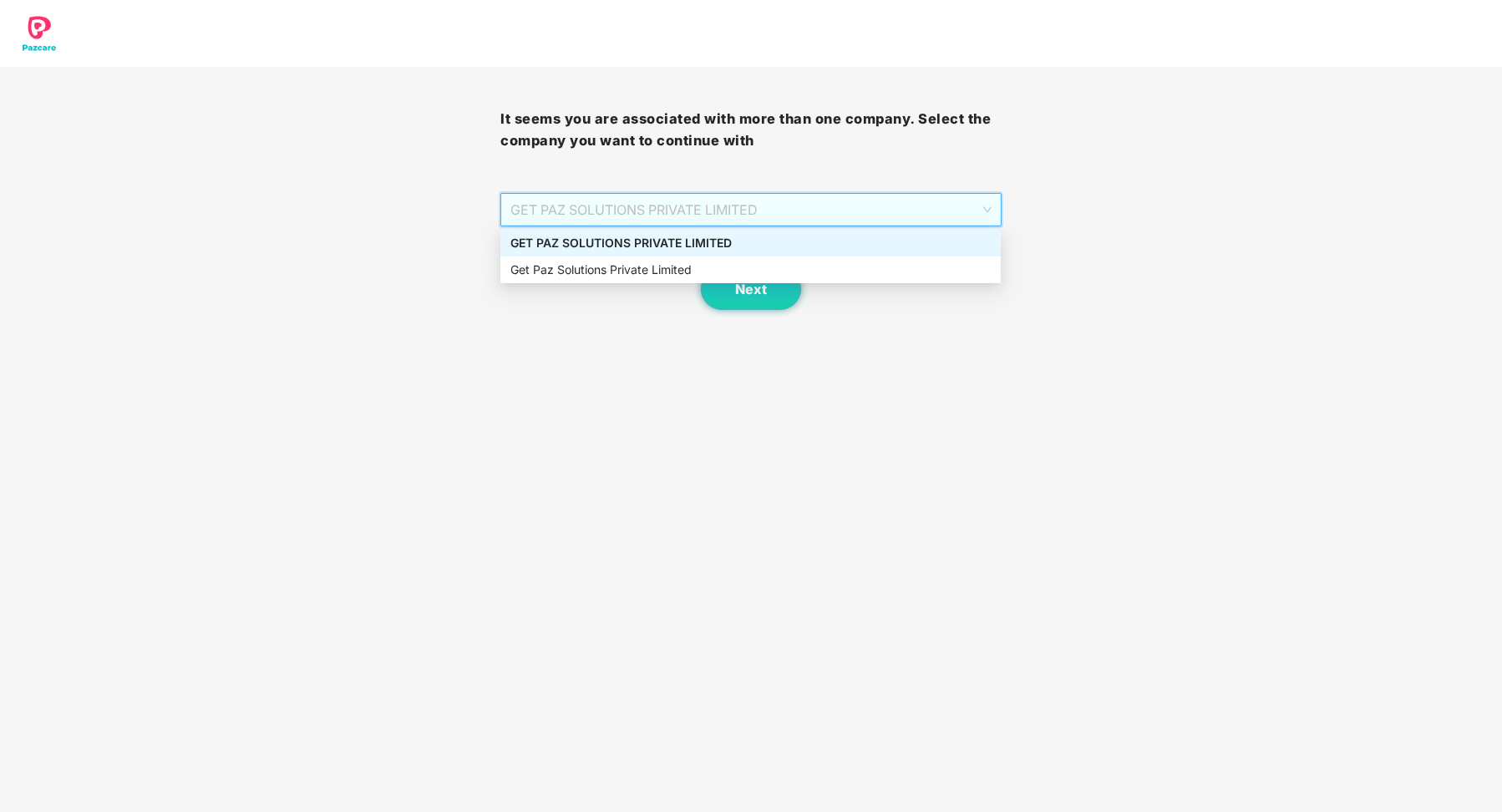 click on "GET PAZ SOLUTIONS PRIVATE LIMITED" at bounding box center (750, 243) 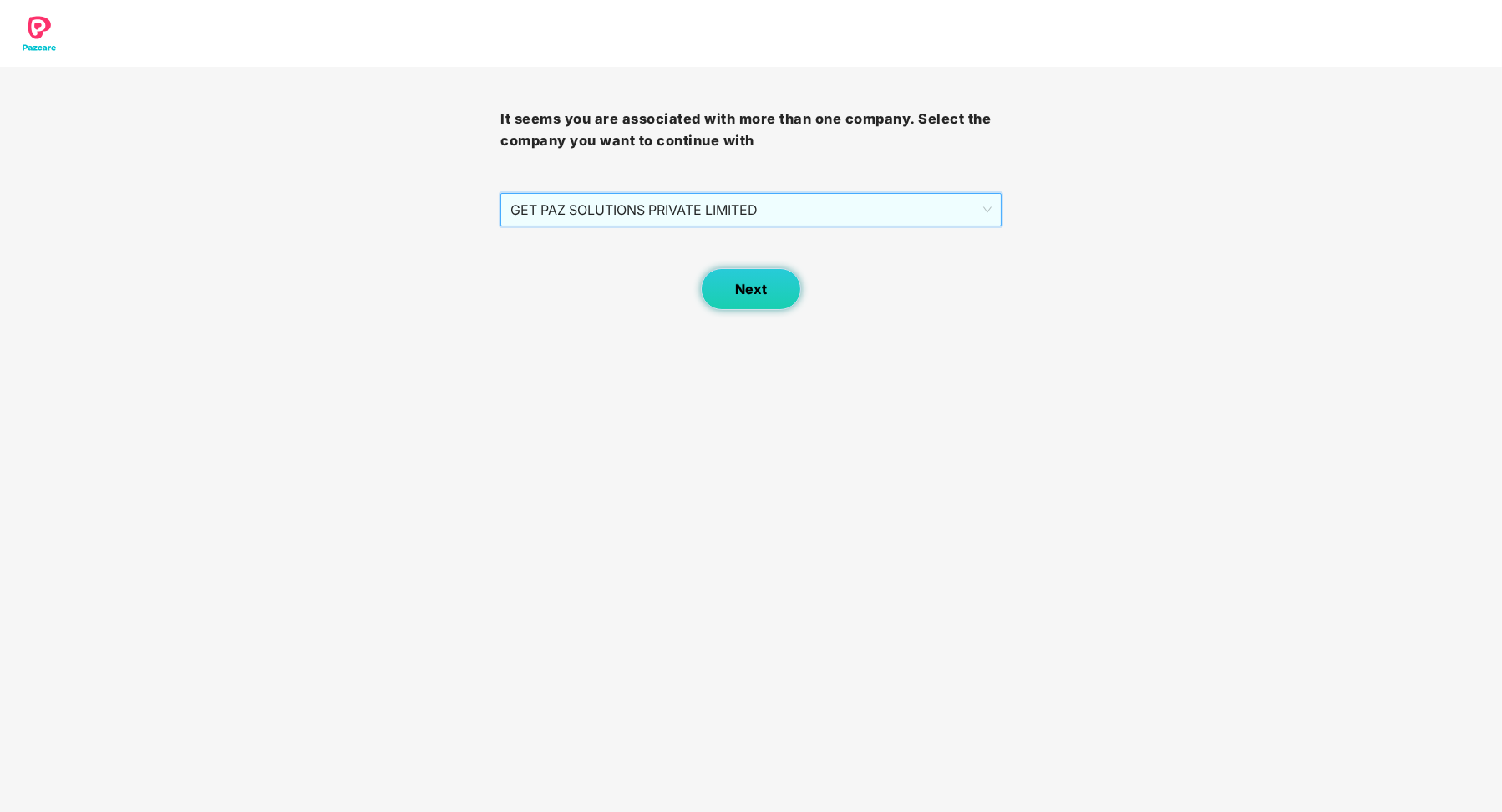 click on "Next" at bounding box center (751, 289) 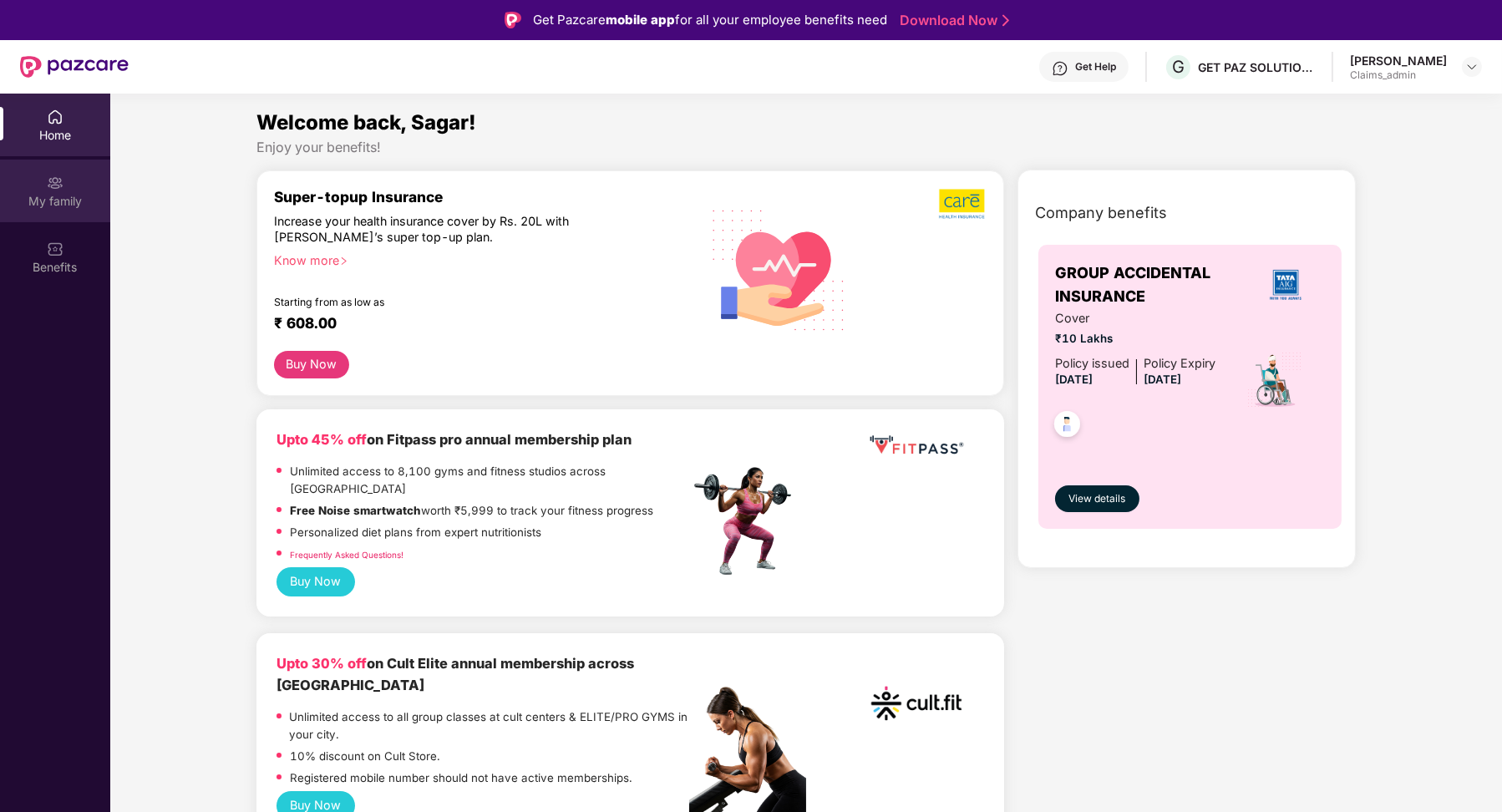 click on "My family" at bounding box center [55, 201] 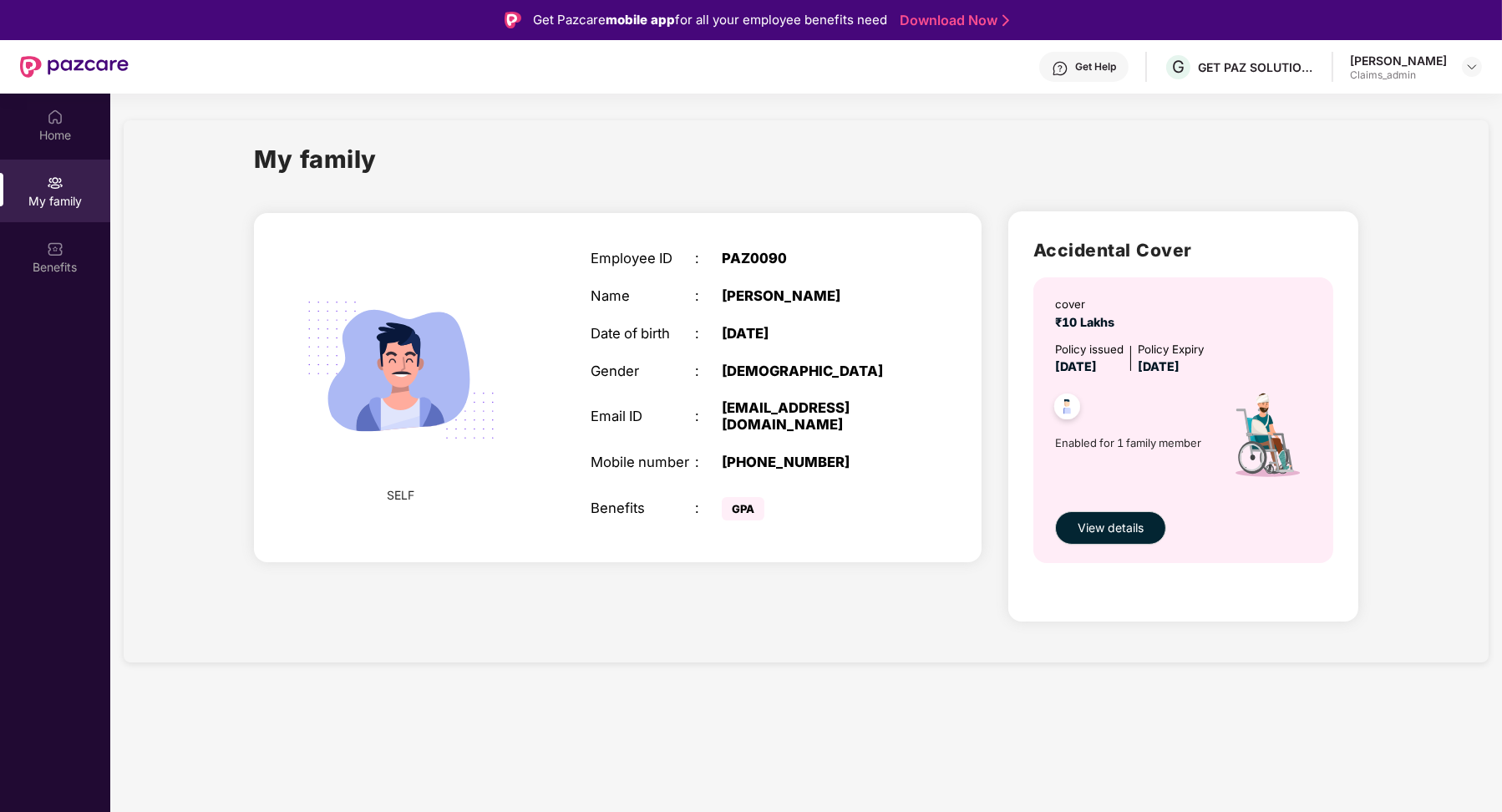 click on "Get Help G GET PAZ SOLUTIONS PRIVATE LIMTED Sagar Farera Claims_admin" at bounding box center (751, 67) 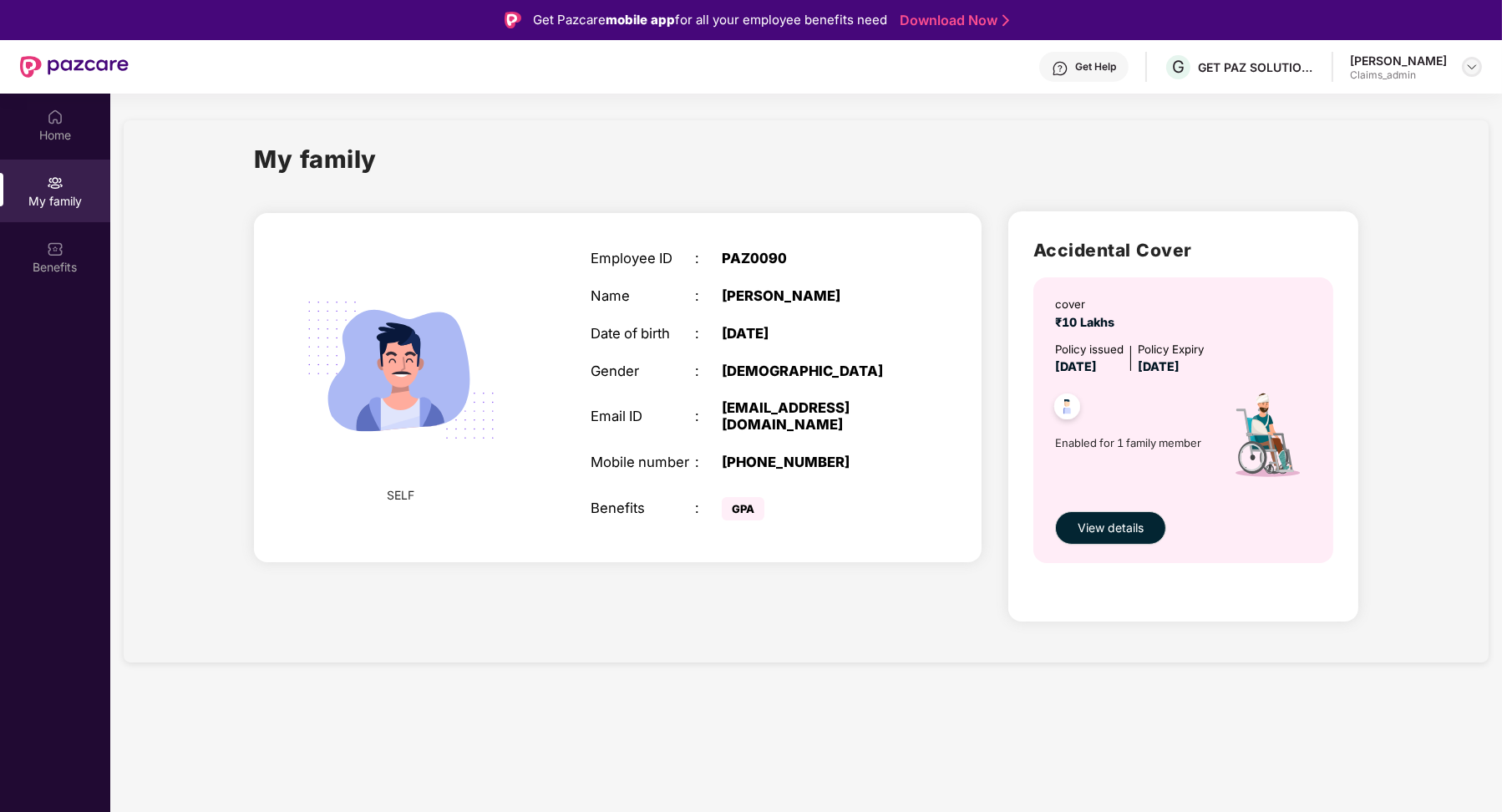 click at bounding box center [1472, 67] 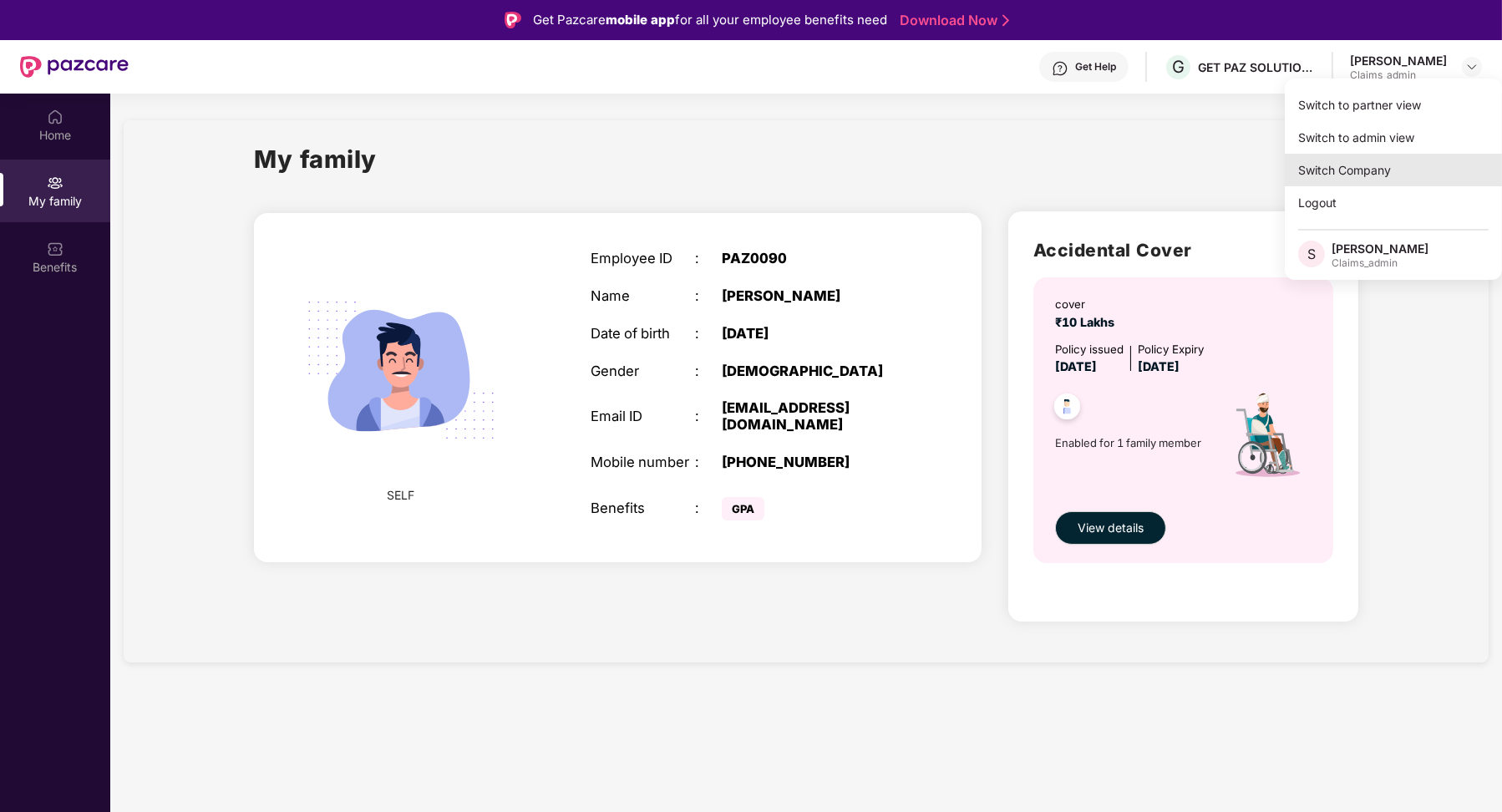 click on "Switch Company" at bounding box center (1393, 170) 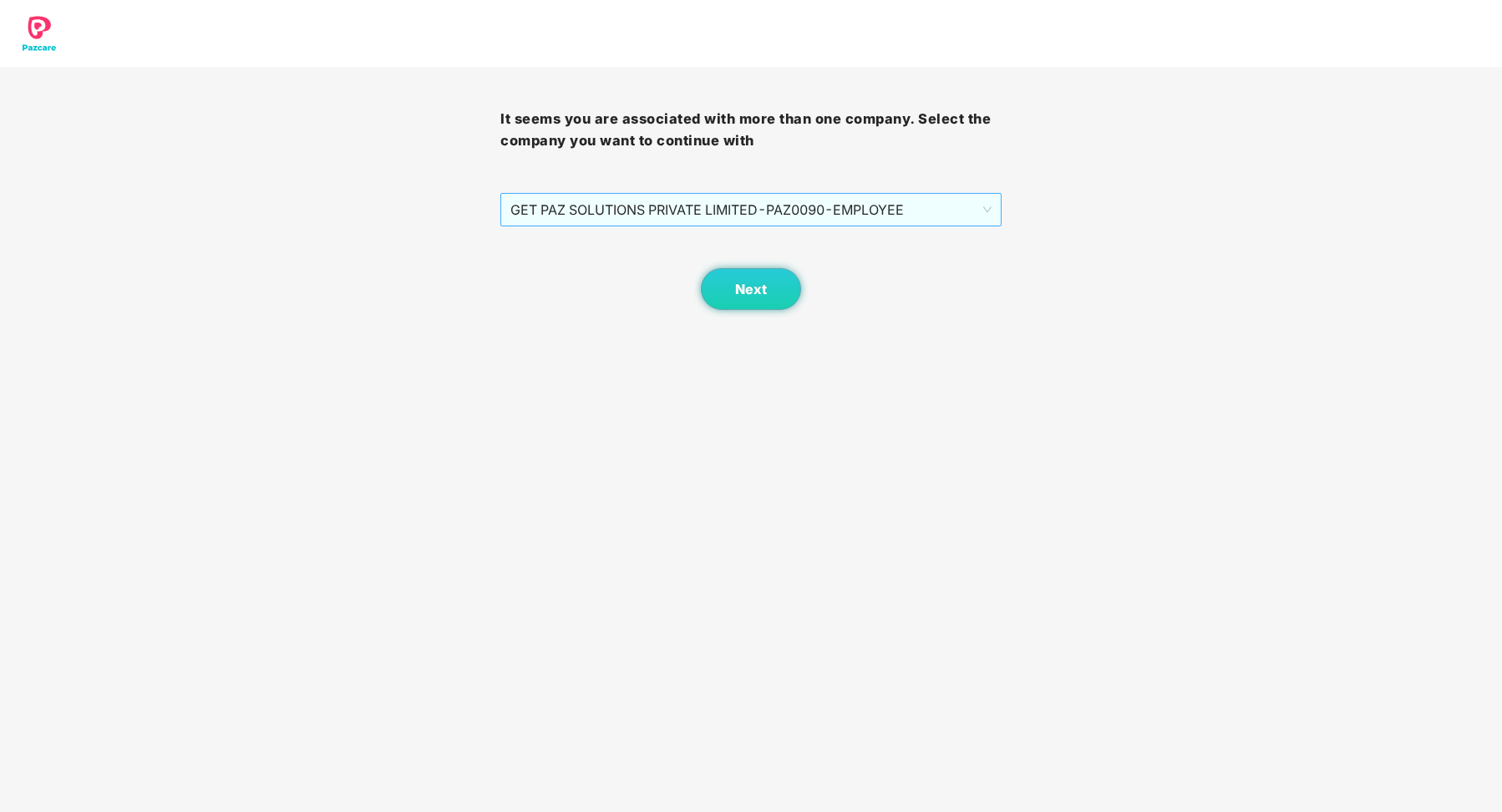 click on "GET PAZ SOLUTIONS PRIVATE LIMITED  -  PAZ0090  -  EMPLOYEE" at bounding box center [750, 210] 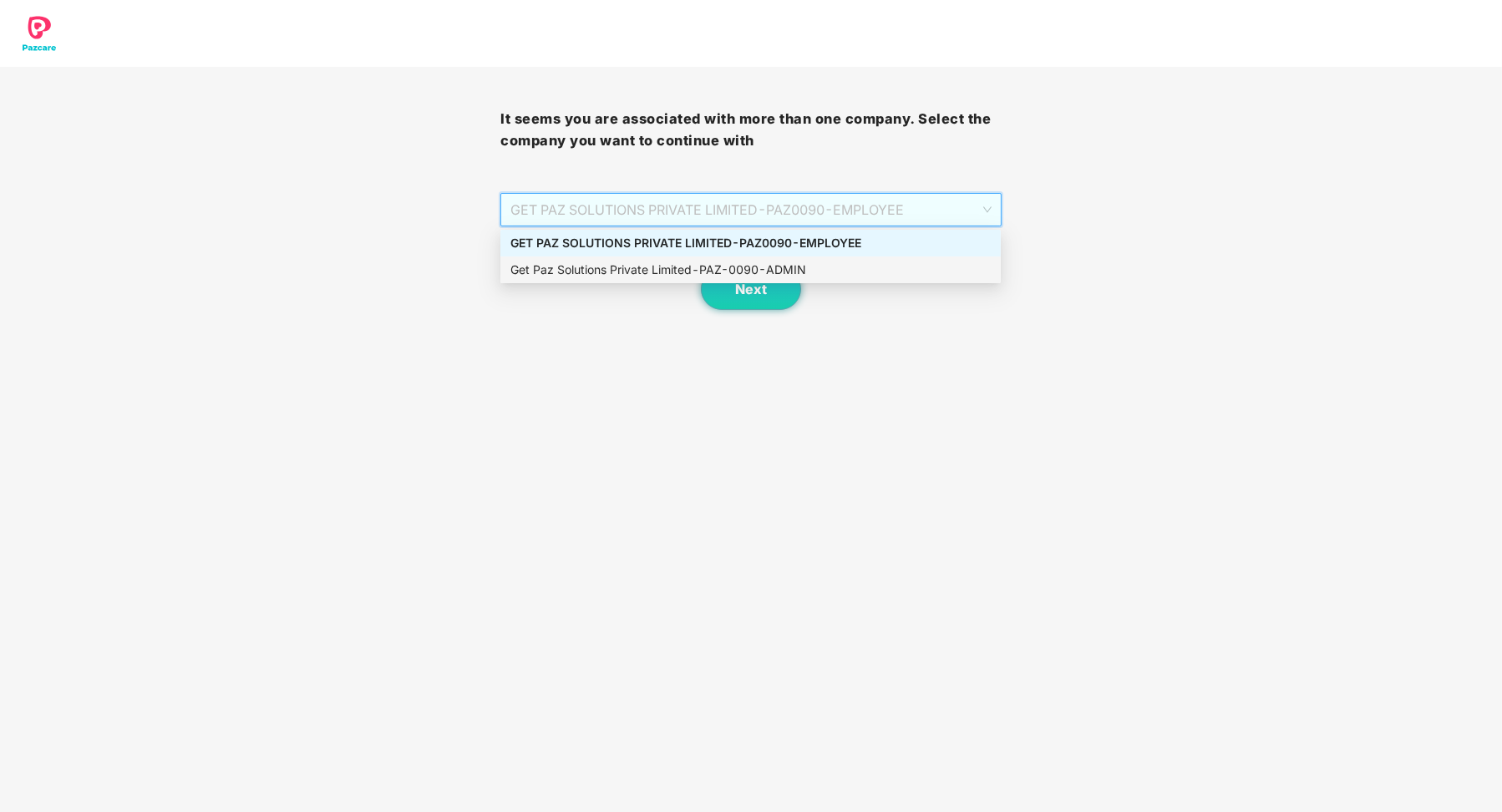 click on "Get Paz Solutions Private Limited  -  PAZ-0090  -  ADMIN" at bounding box center (750, 270) 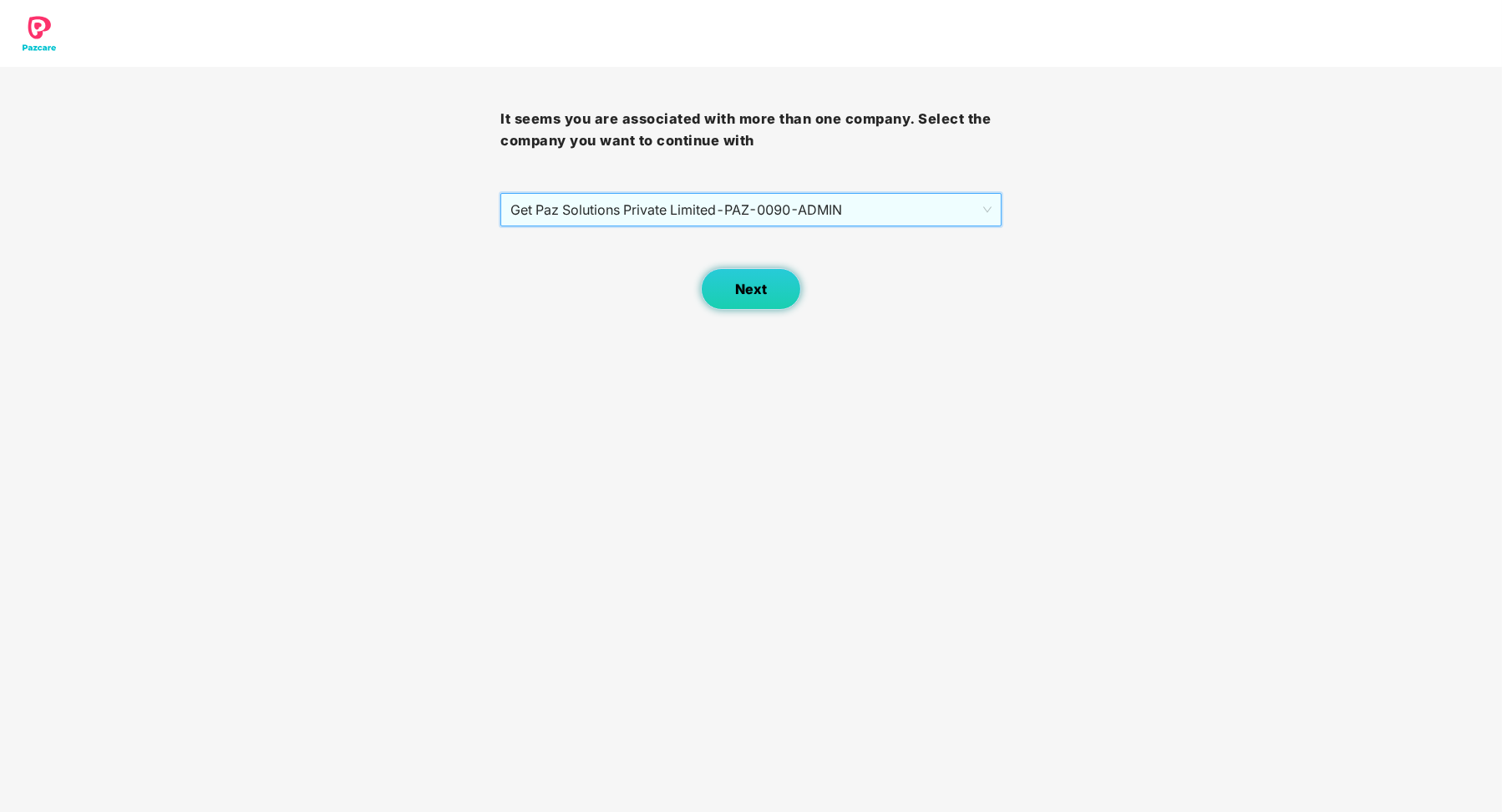click on "Next" at bounding box center (751, 289) 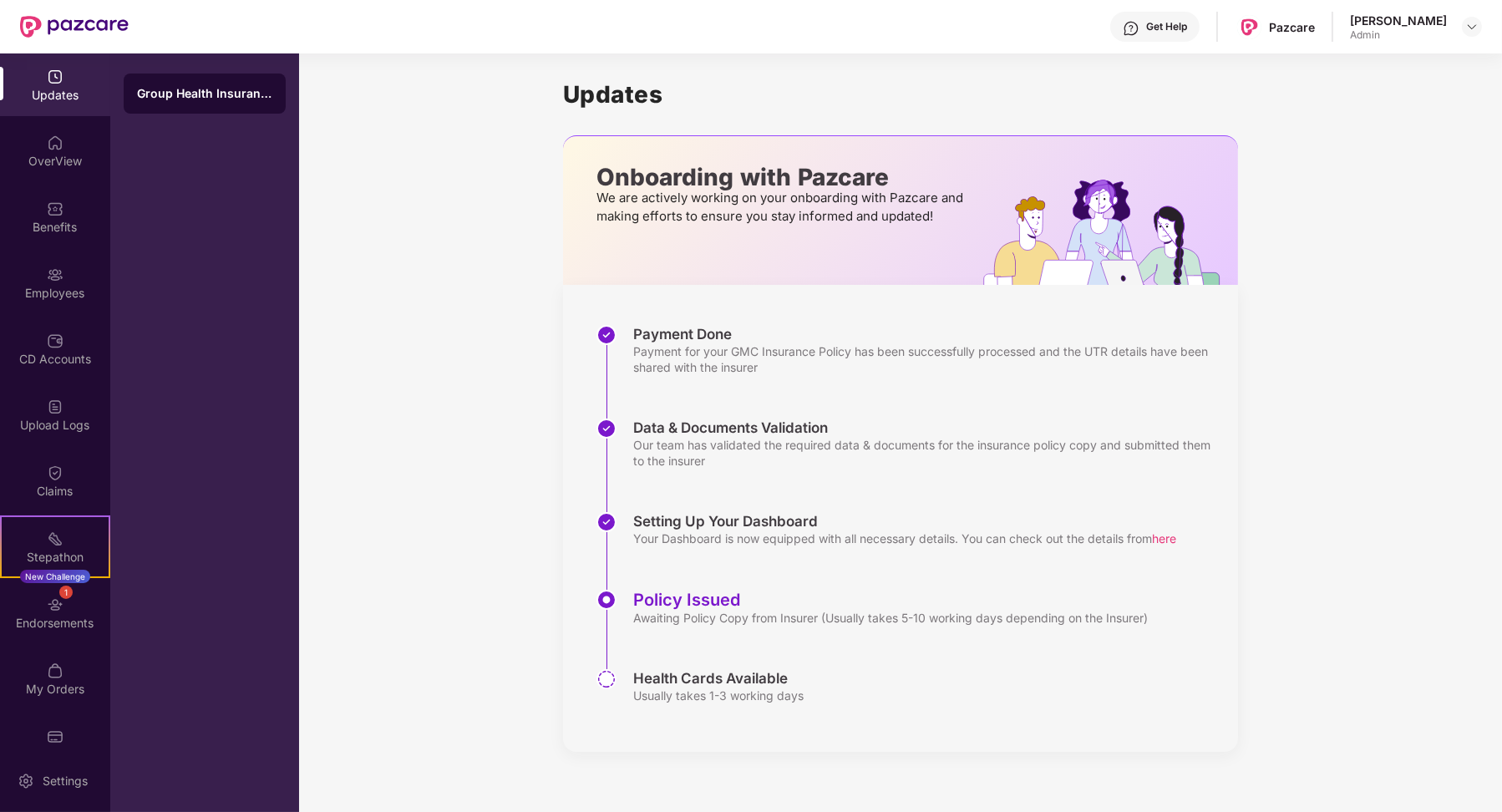 click on "Sagar Farera Admin" at bounding box center (1416, 27) 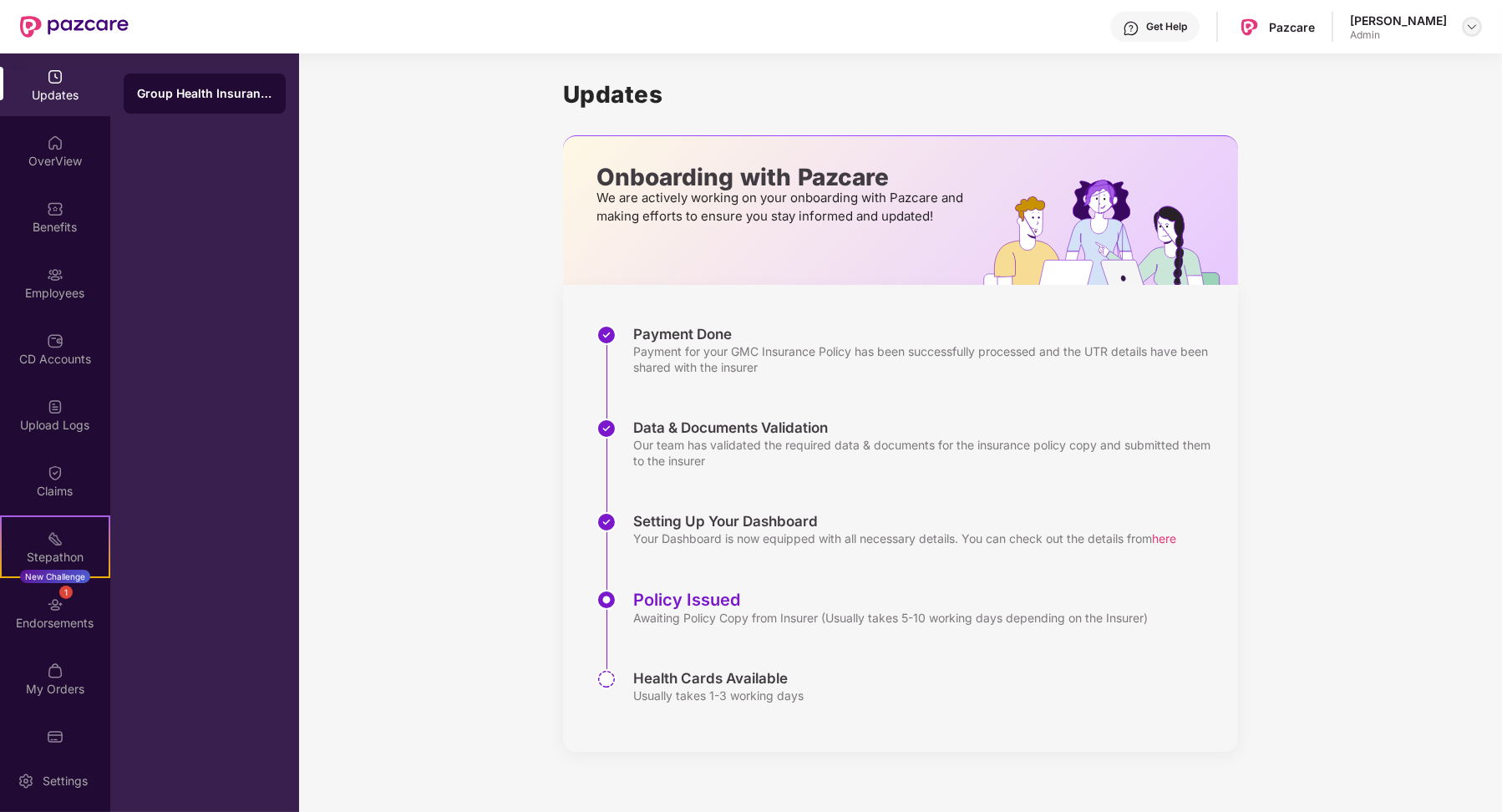 click at bounding box center [1472, 27] 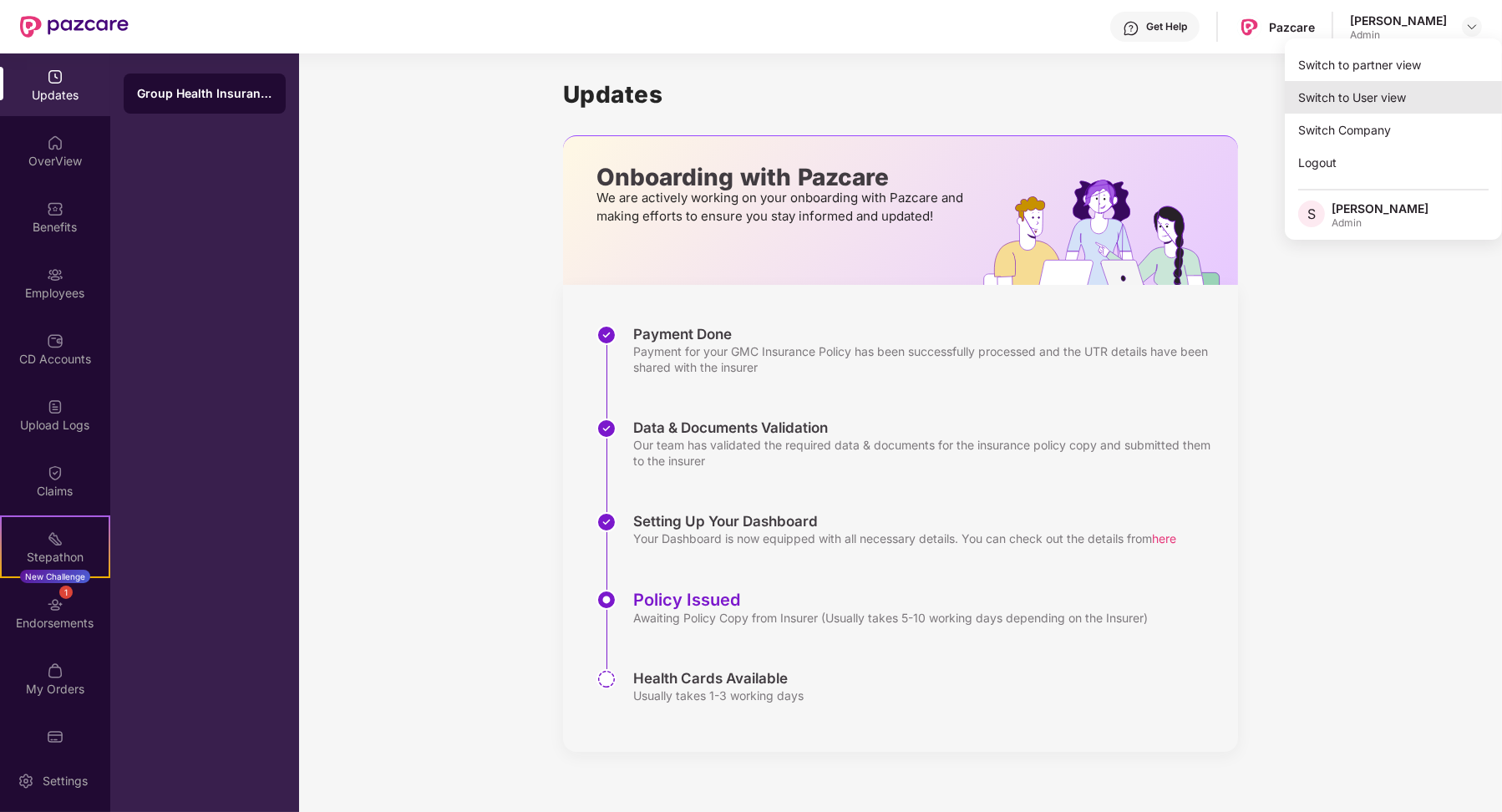 click on "Switch to User view" at bounding box center [1393, 97] 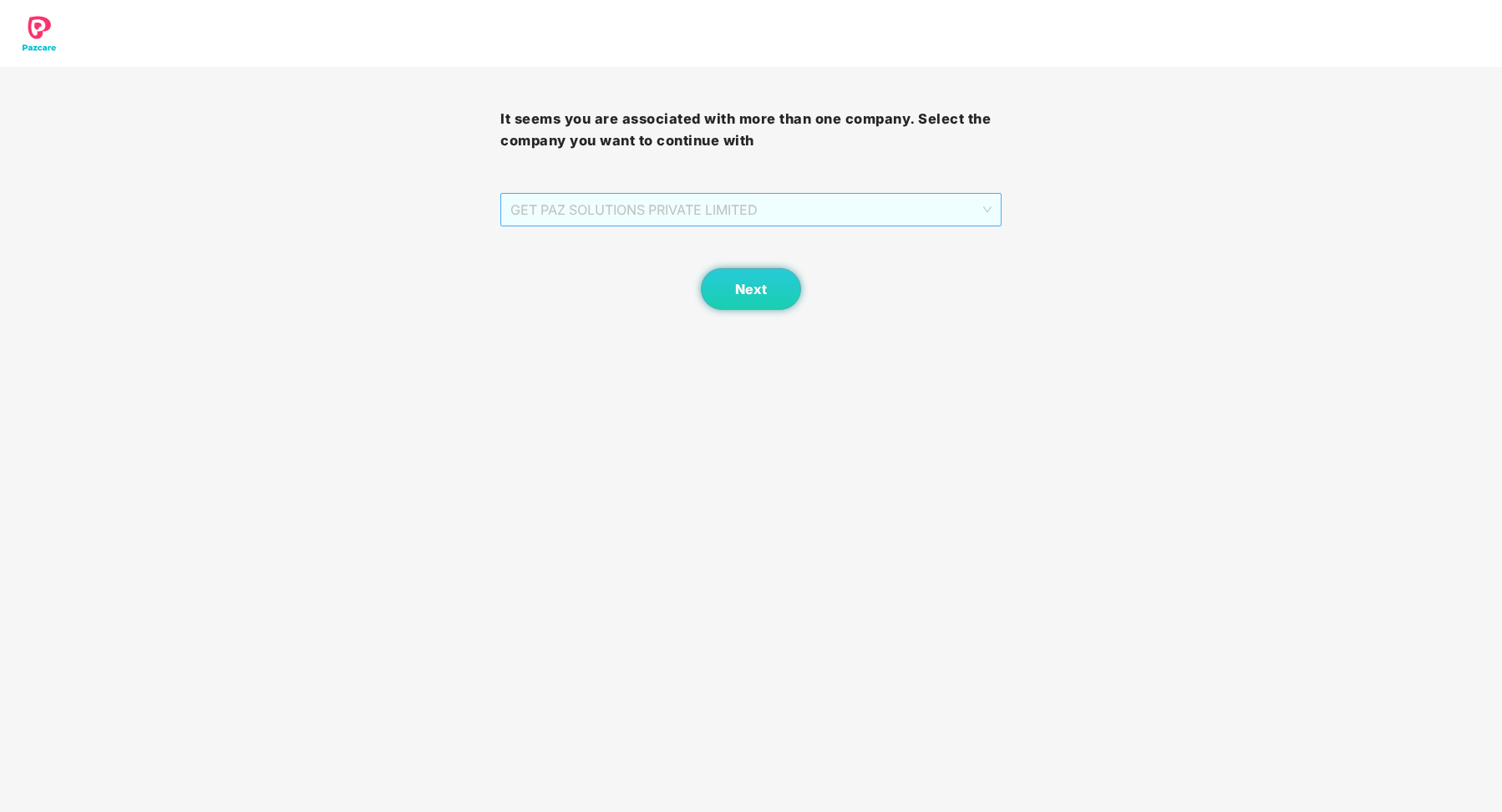 click on "GET PAZ SOLUTIONS PRIVATE LIMITED" at bounding box center (750, 210) 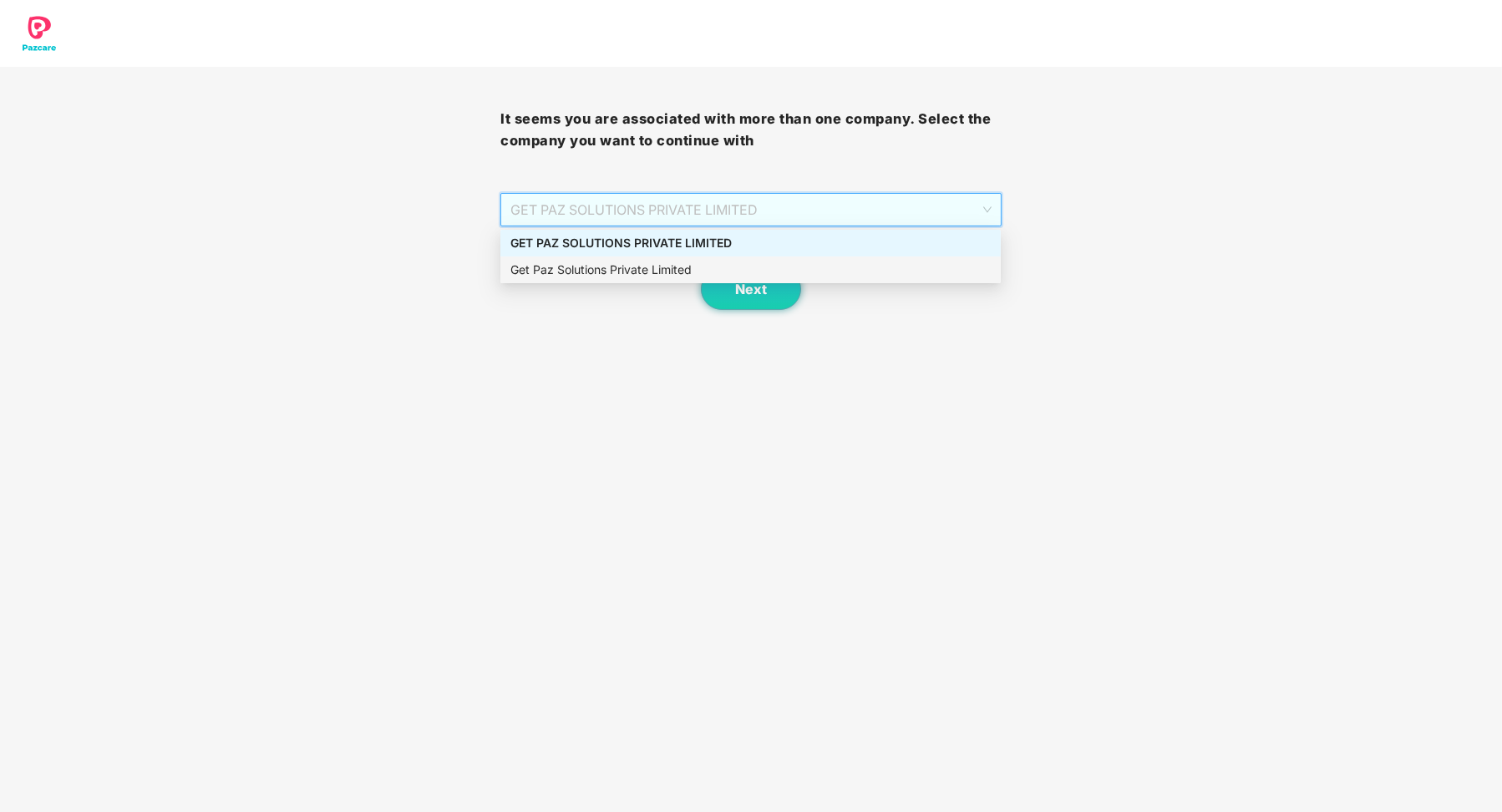click on "Get Paz Solutions Private Limited" at bounding box center [750, 270] 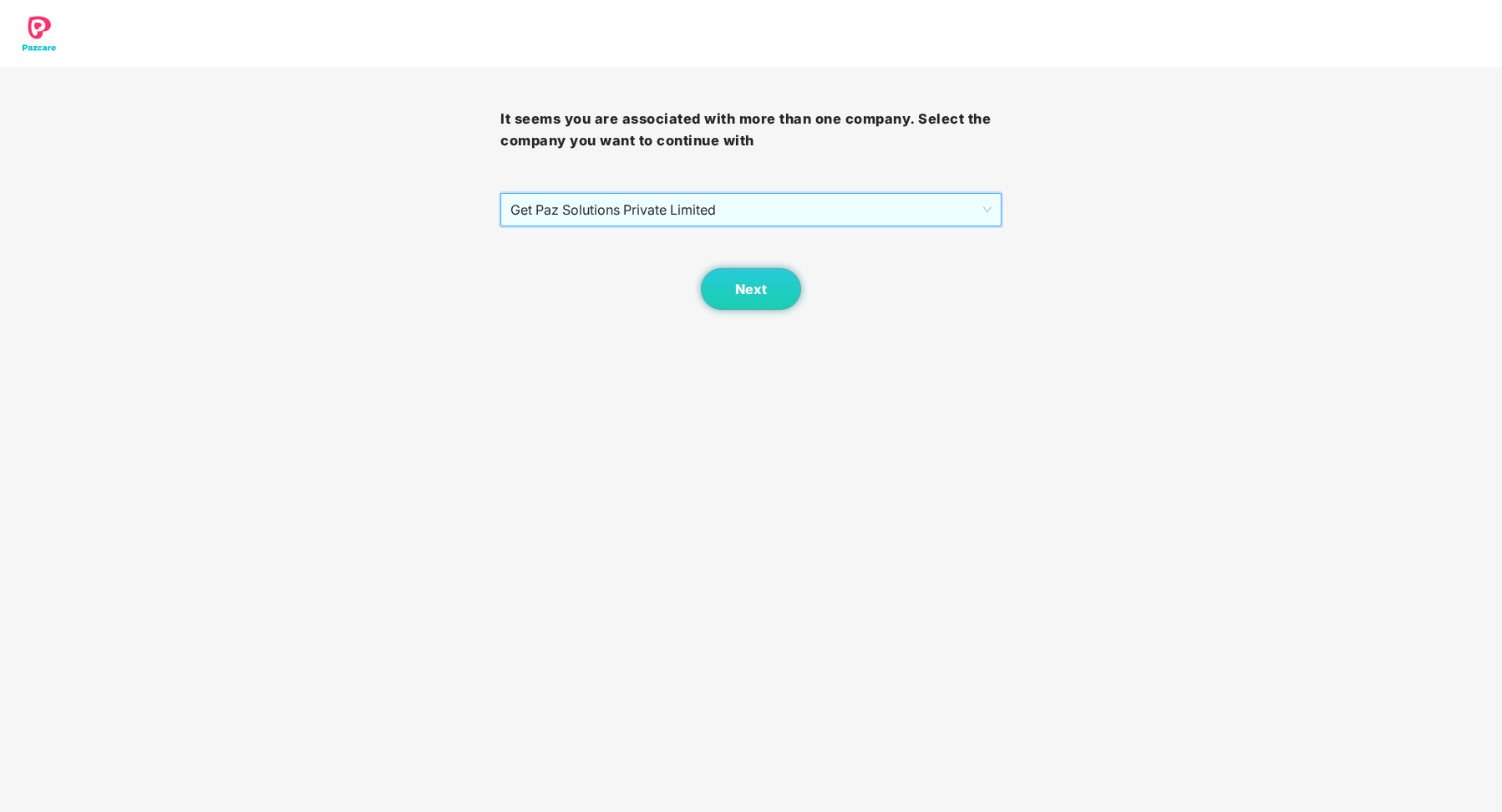 click on "Next" at bounding box center [750, 268] 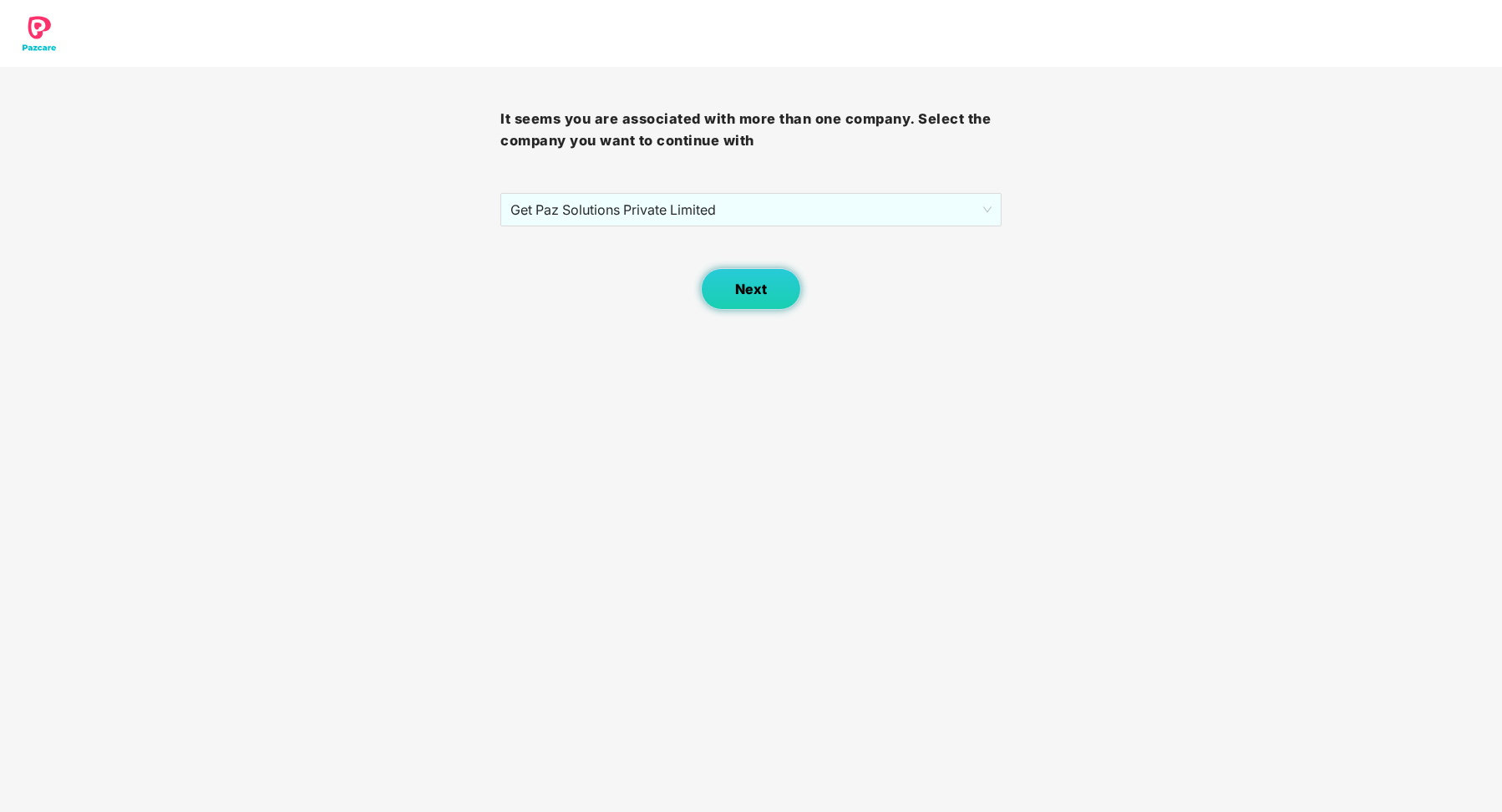 click on "Next" at bounding box center [751, 289] 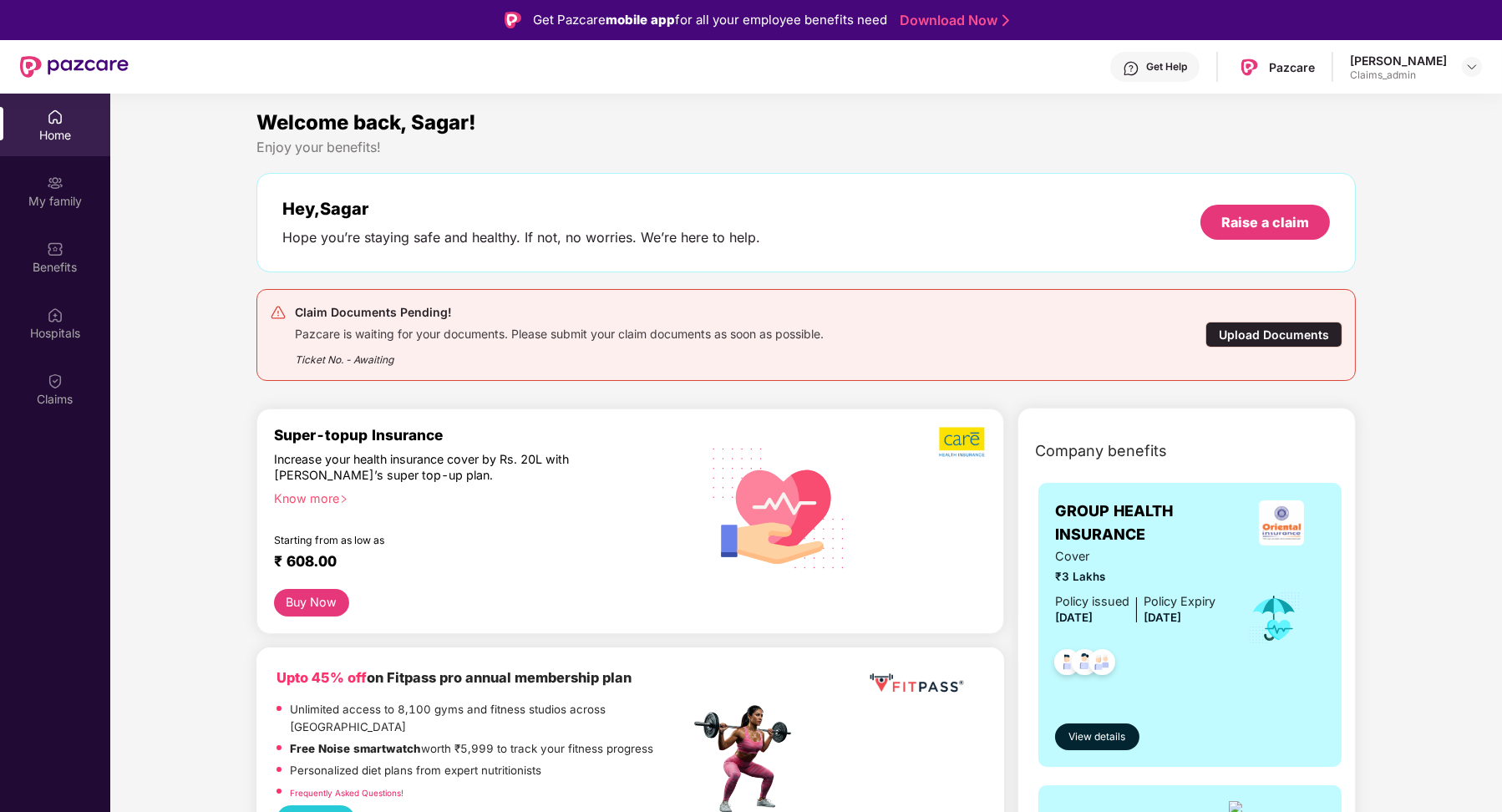 click on "Upload Documents" at bounding box center (1274, 334) 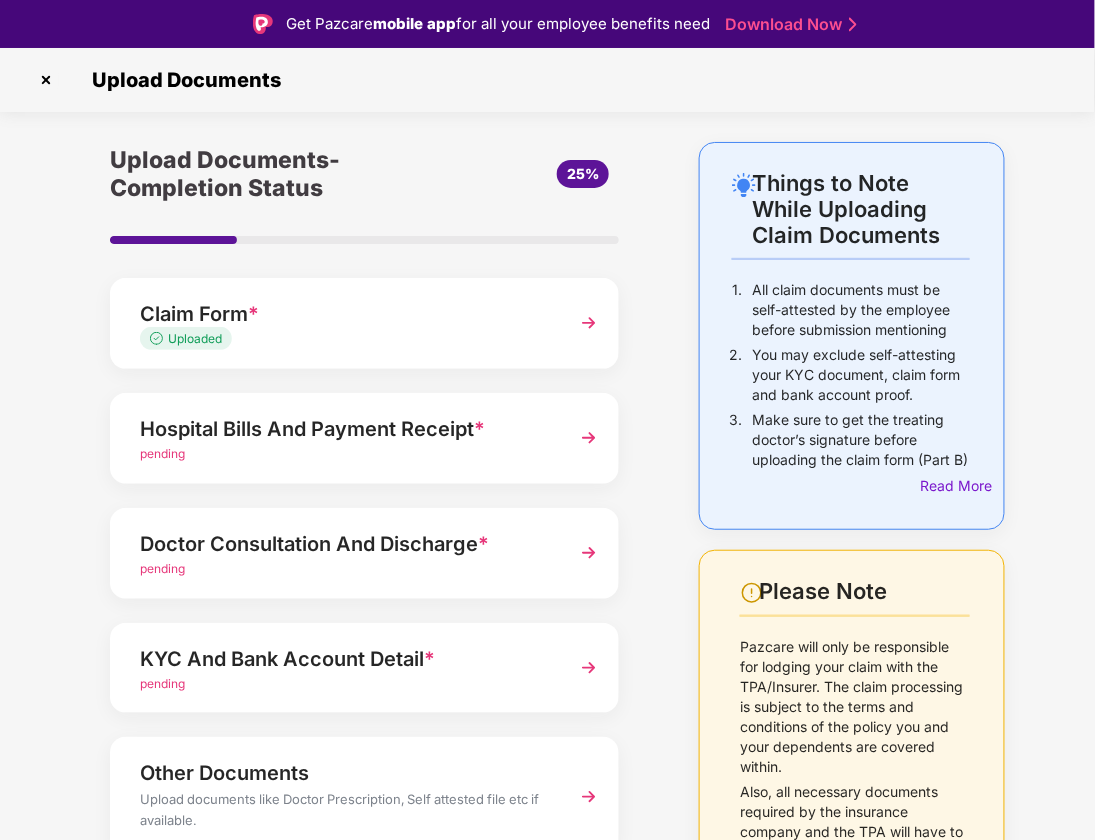 click on "Upload Documents- Completion Status 25% Claim Form * Uploaded  Hospital Bills And Payment Receipt * pending  Doctor Consultation And Discharge * pending  KYC And Bank Account Detail * pending  Other Documents Upload documents like Doctor Prescription, Self attested file etc if available.   Save and Exit  Submit" at bounding box center [364, 561] 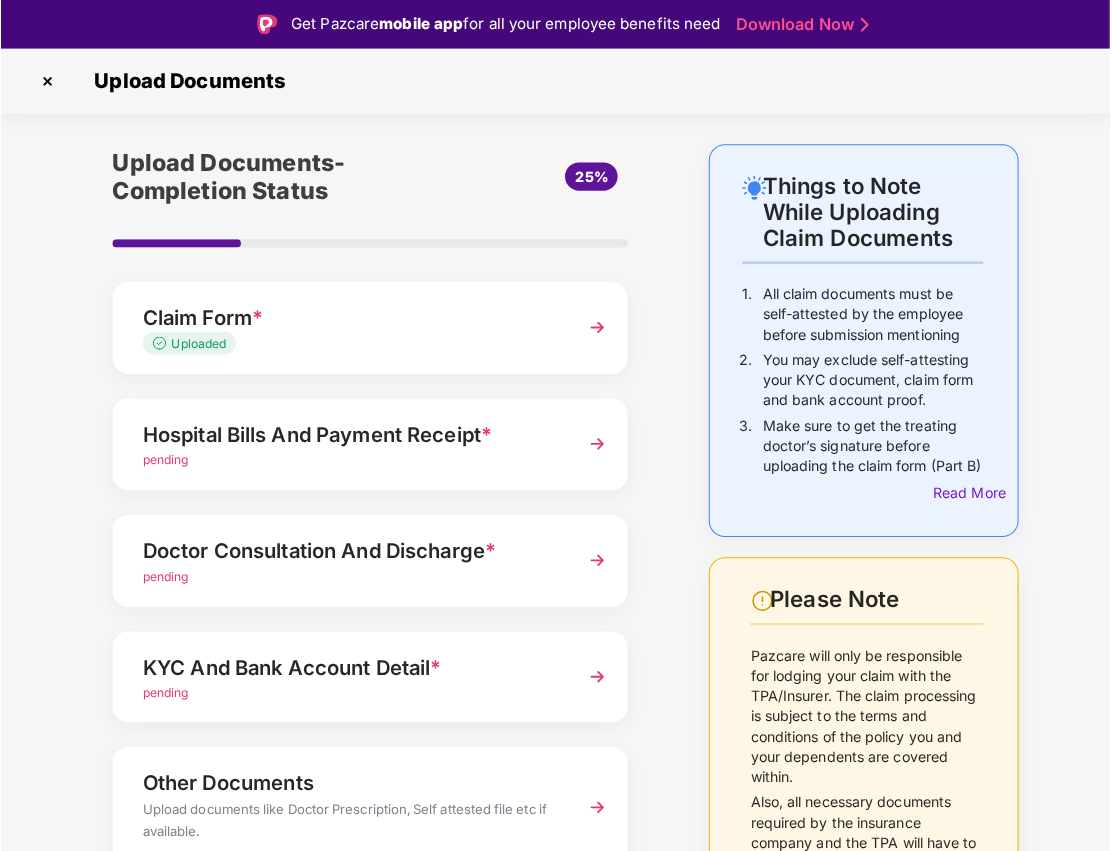 scroll, scrollTop: 81, scrollLeft: 0, axis: vertical 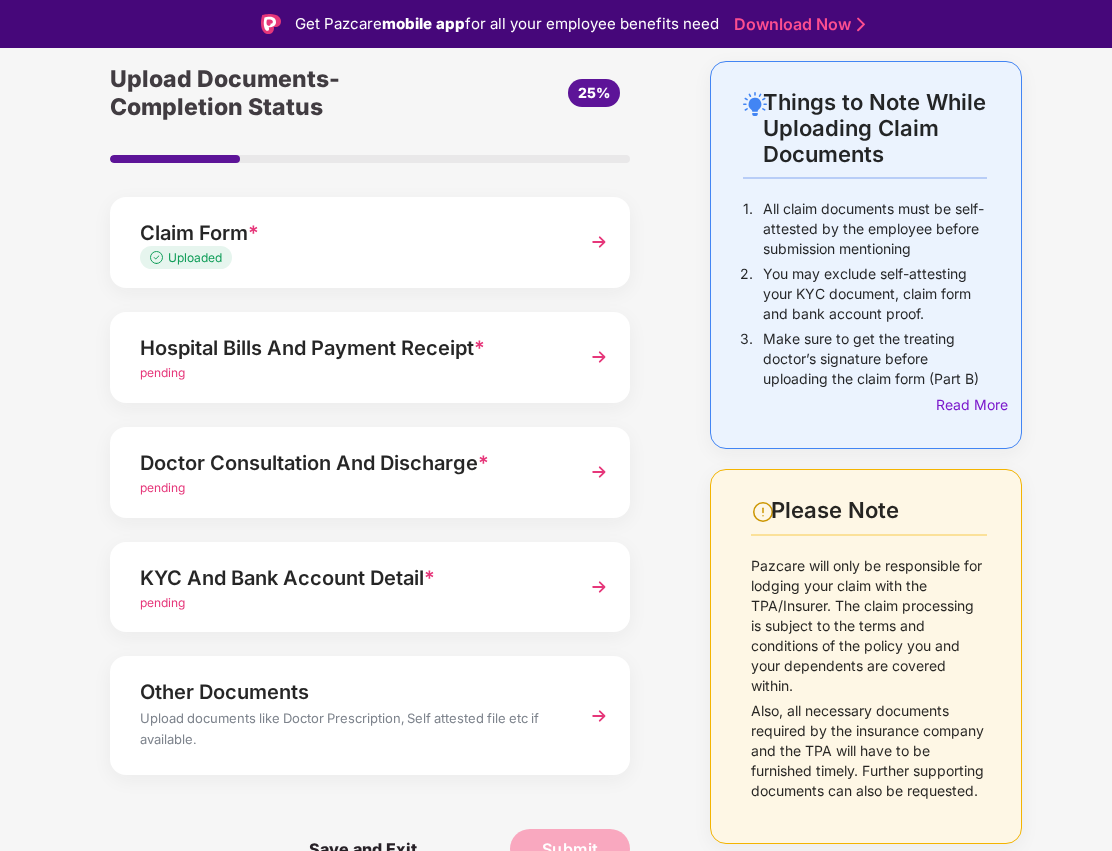 click at bounding box center (599, 357) 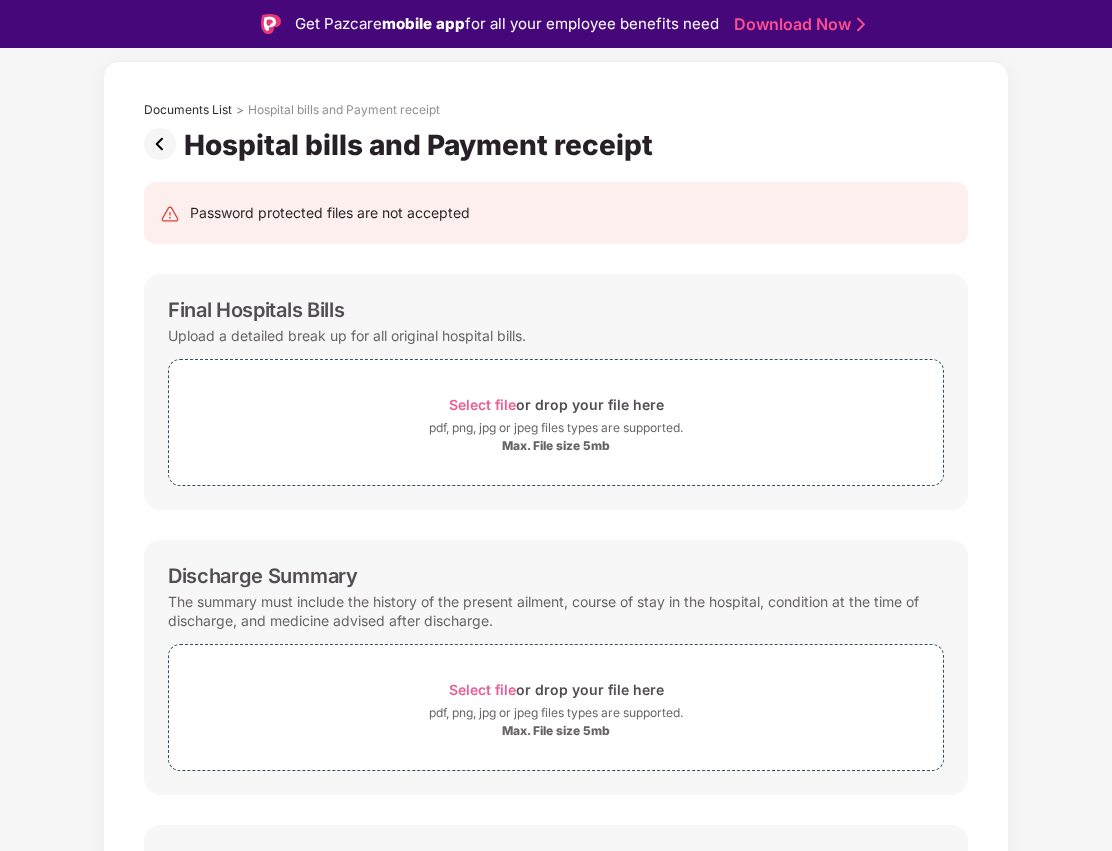 click on "Select file  or drop your file here pdf, png, jpg or jpeg files types are supported. Max. File size 5mb" at bounding box center [556, 422] 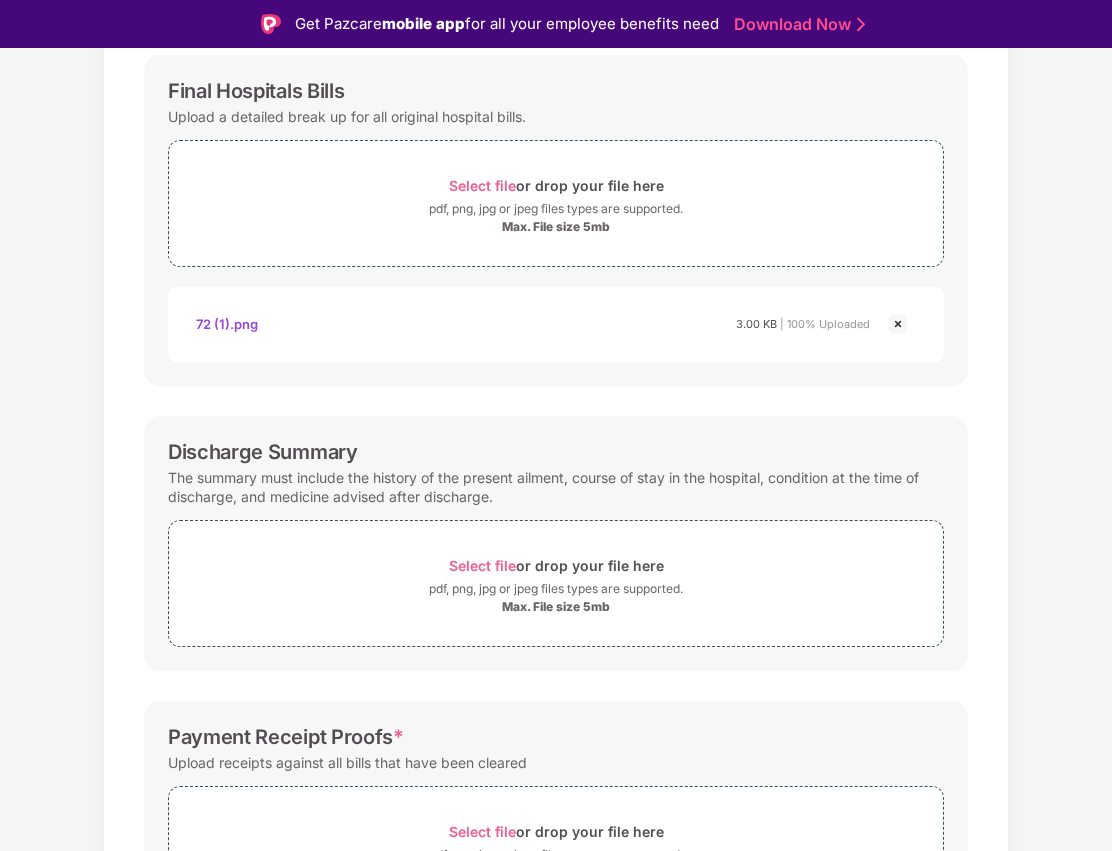 scroll, scrollTop: 325, scrollLeft: 0, axis: vertical 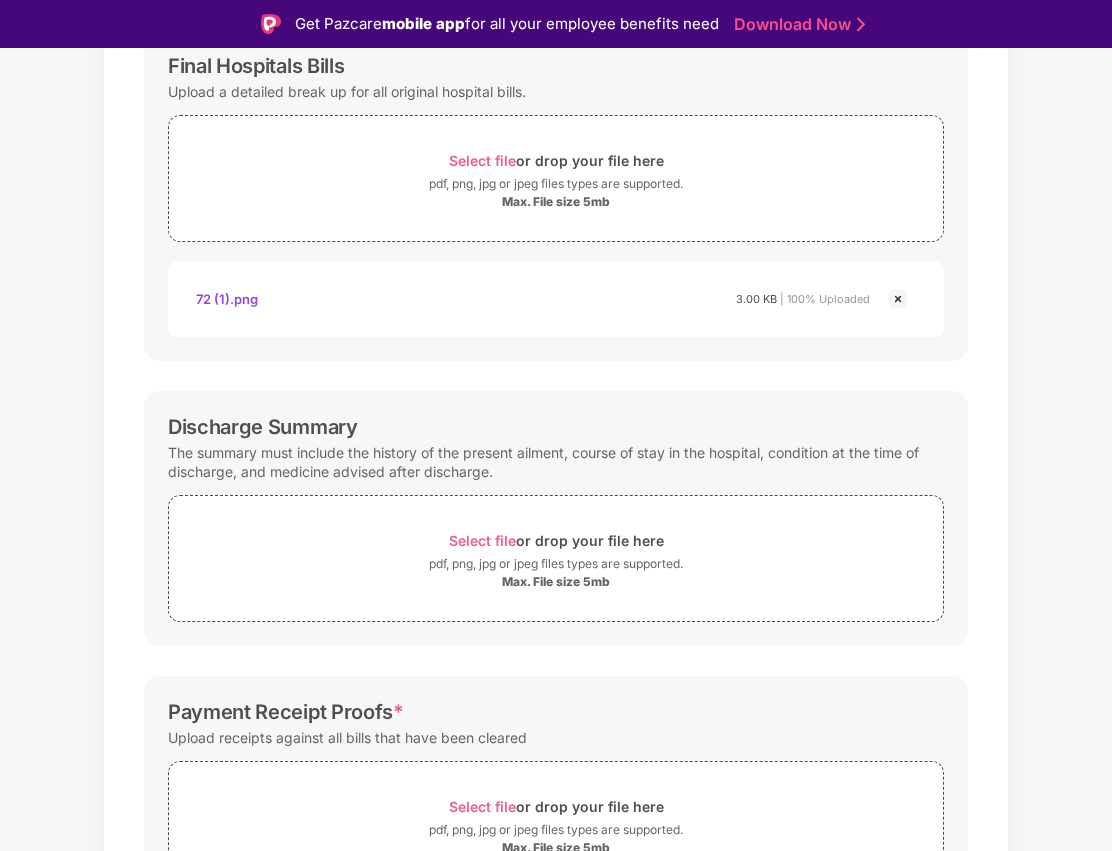 click on "Select file  or drop your file here" at bounding box center [556, 540] 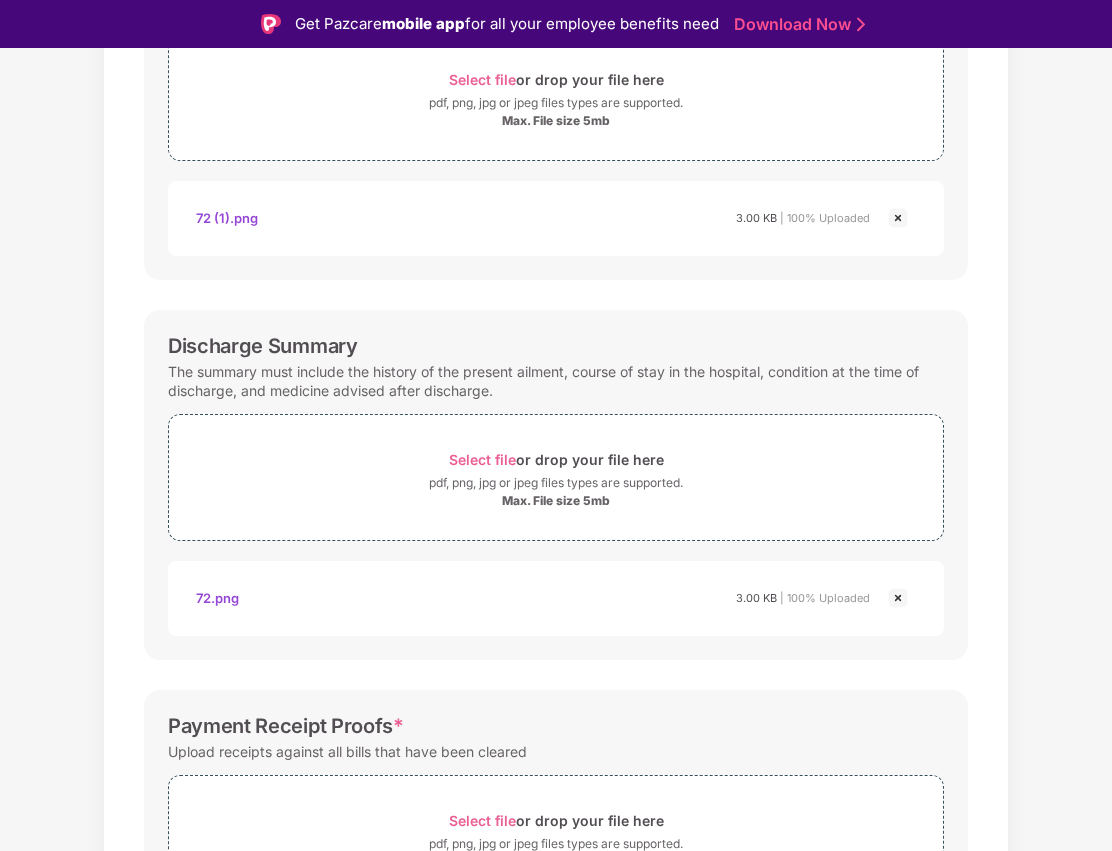 scroll, scrollTop: 554, scrollLeft: 0, axis: vertical 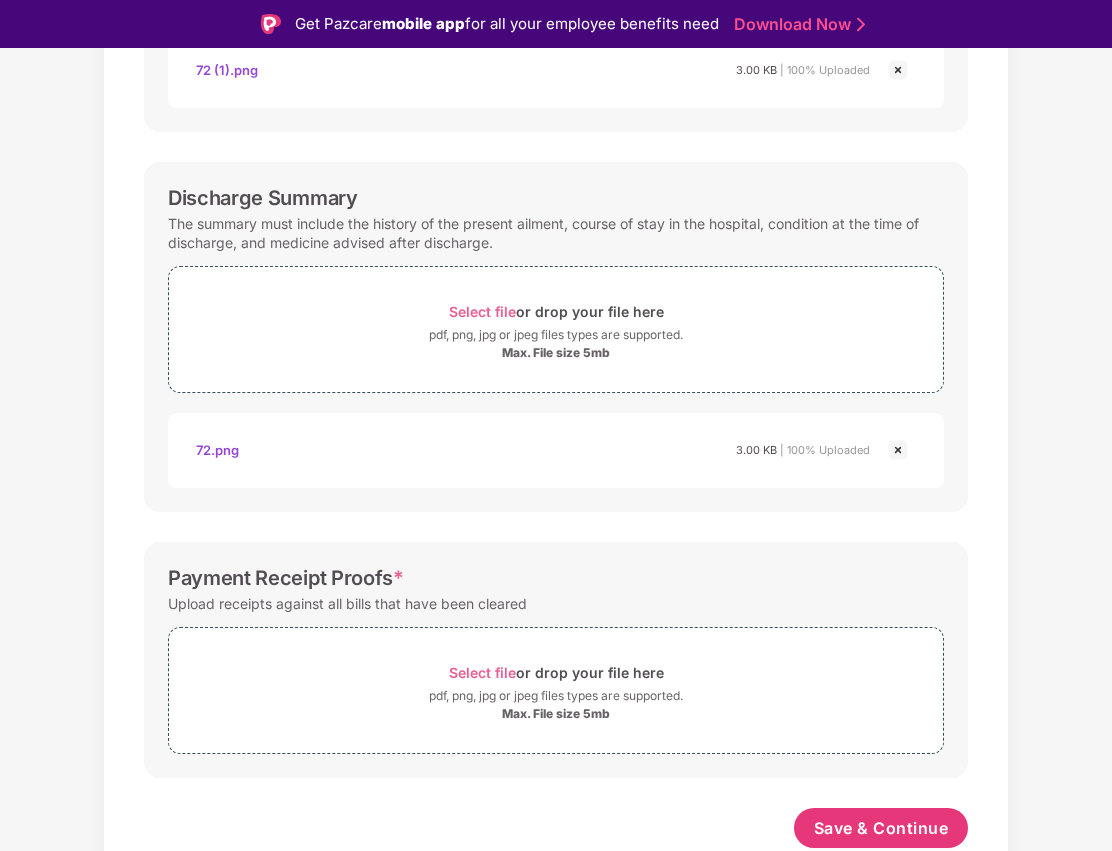 click on "Select file  or drop your file here" at bounding box center (556, 672) 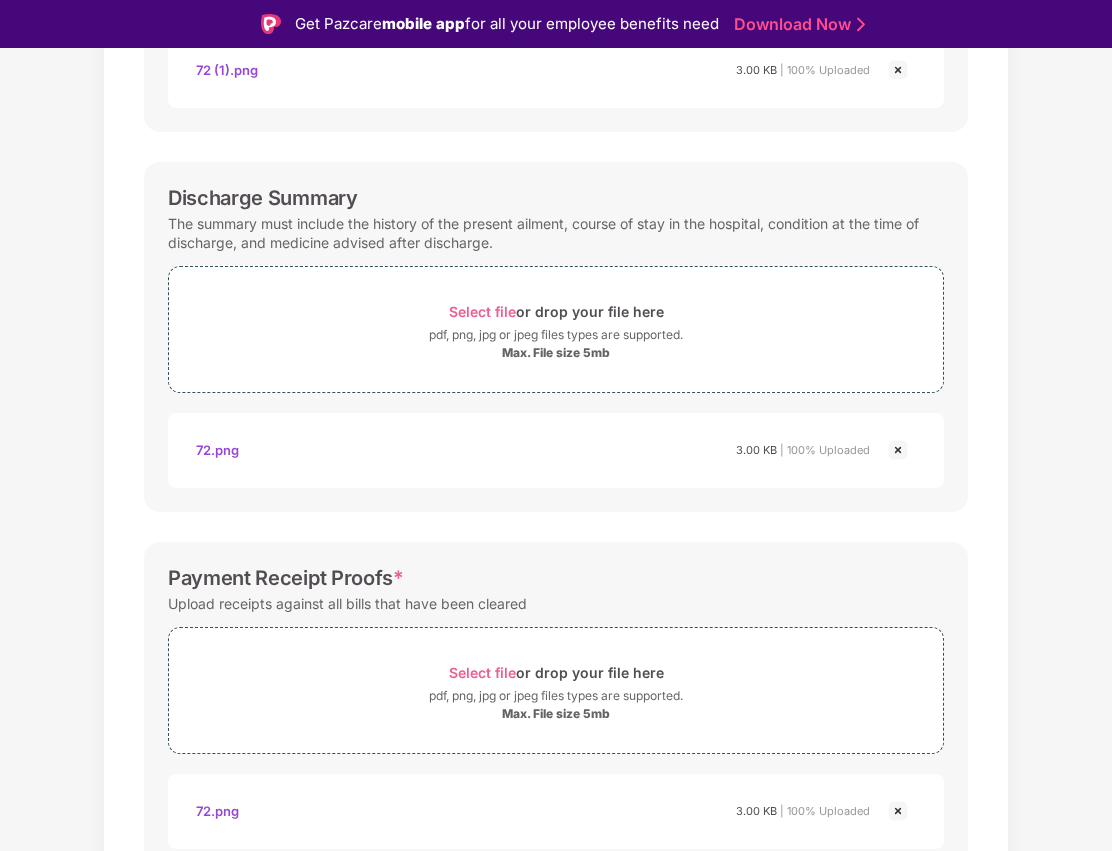 scroll, scrollTop: 649, scrollLeft: 0, axis: vertical 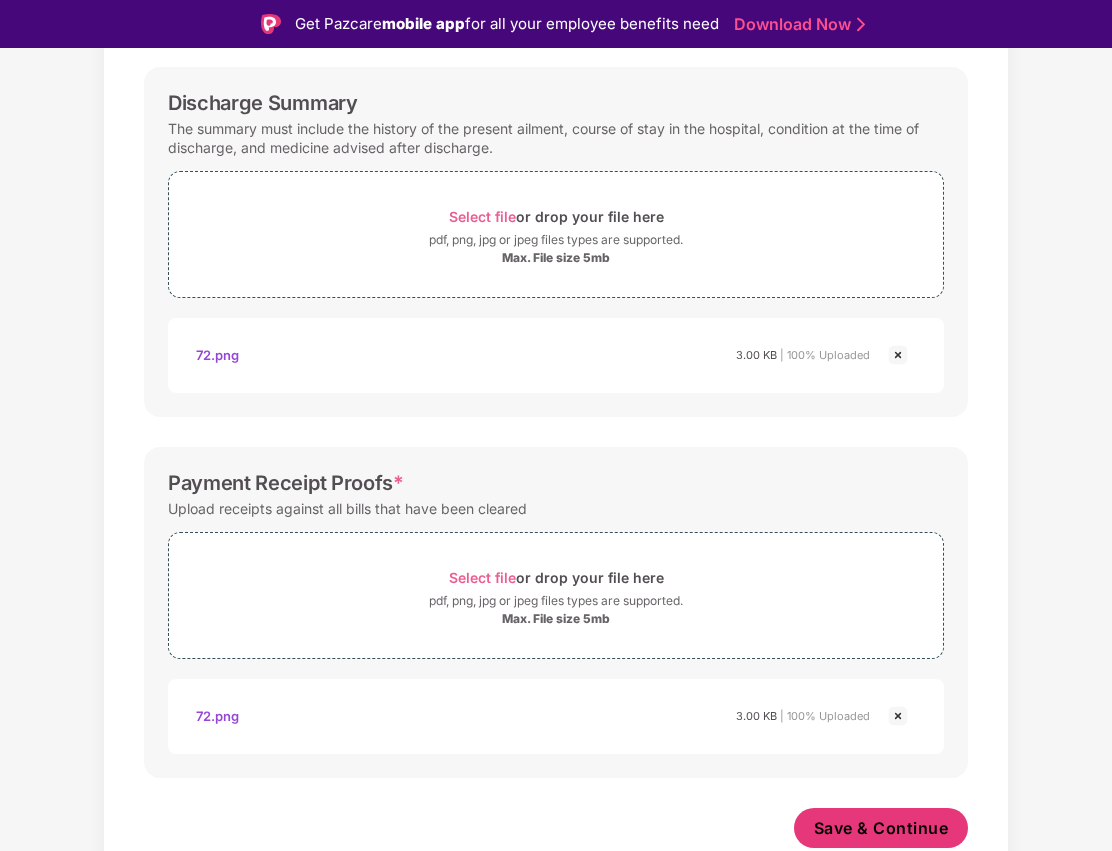 click on "Save & Continue" at bounding box center (881, 828) 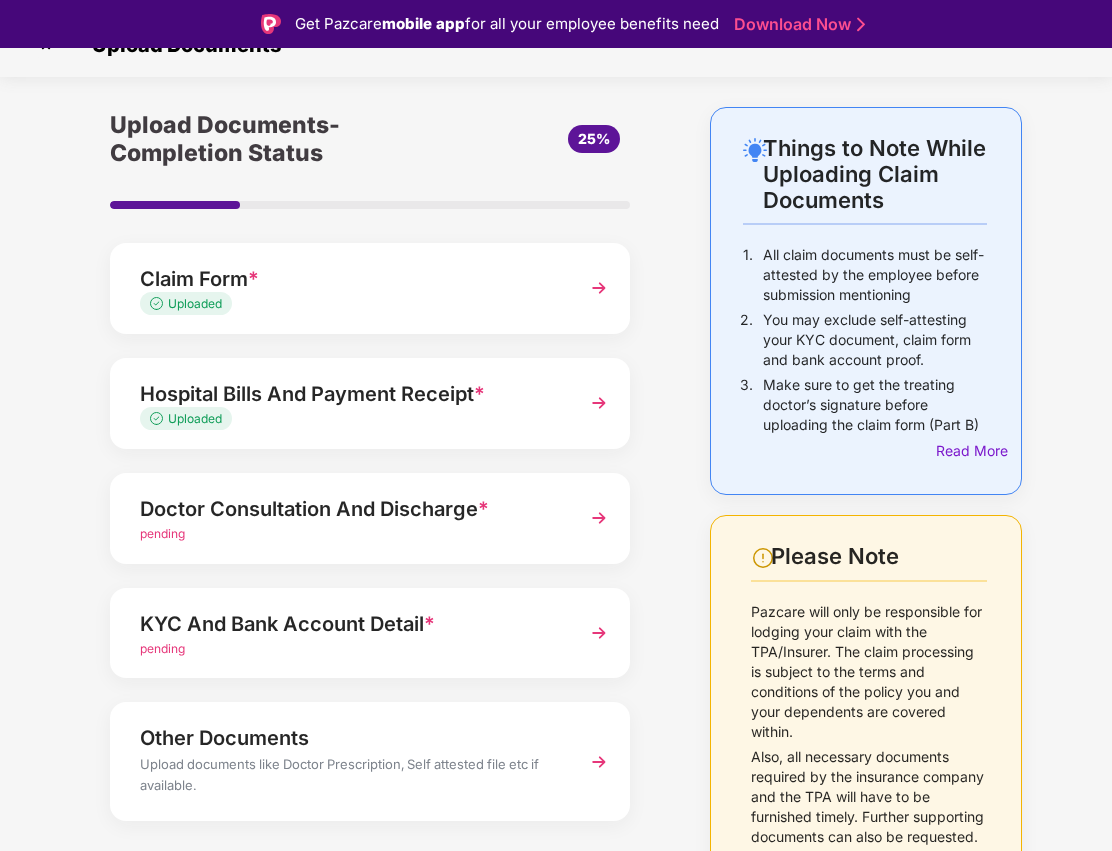 scroll, scrollTop: 81, scrollLeft: 0, axis: vertical 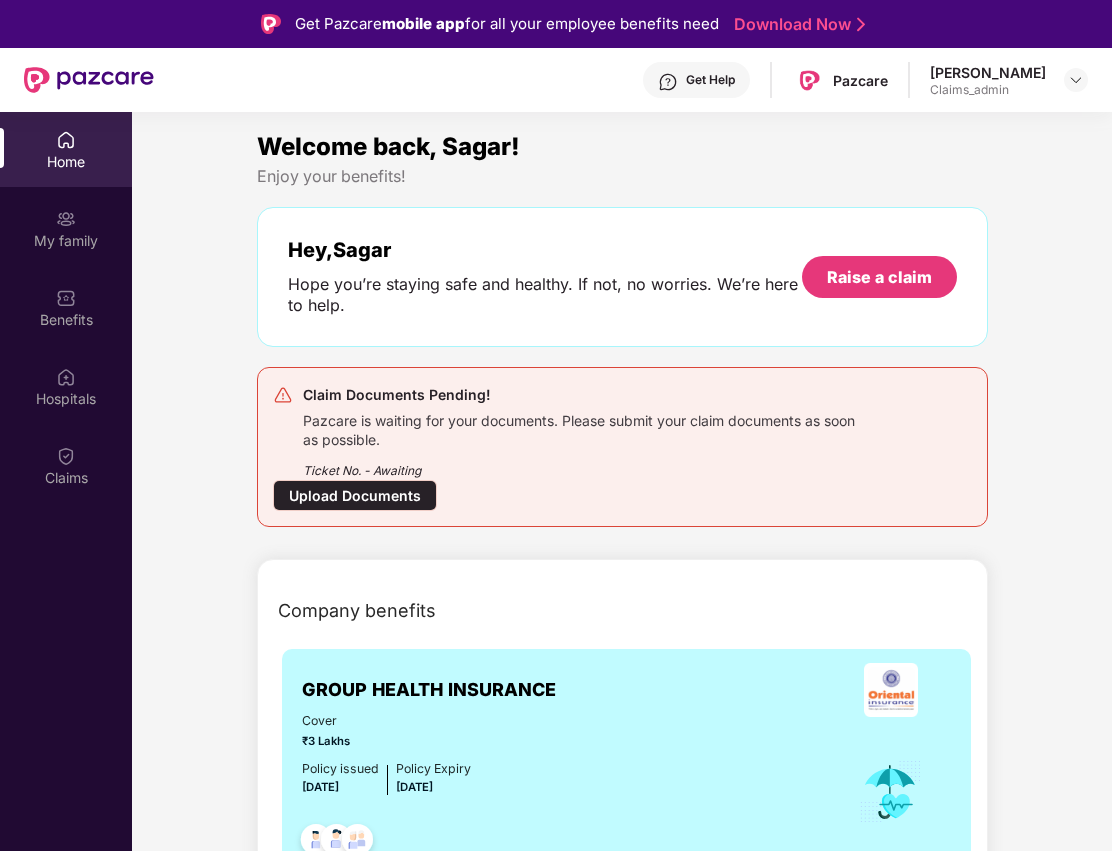 click at bounding box center (66, 456) 